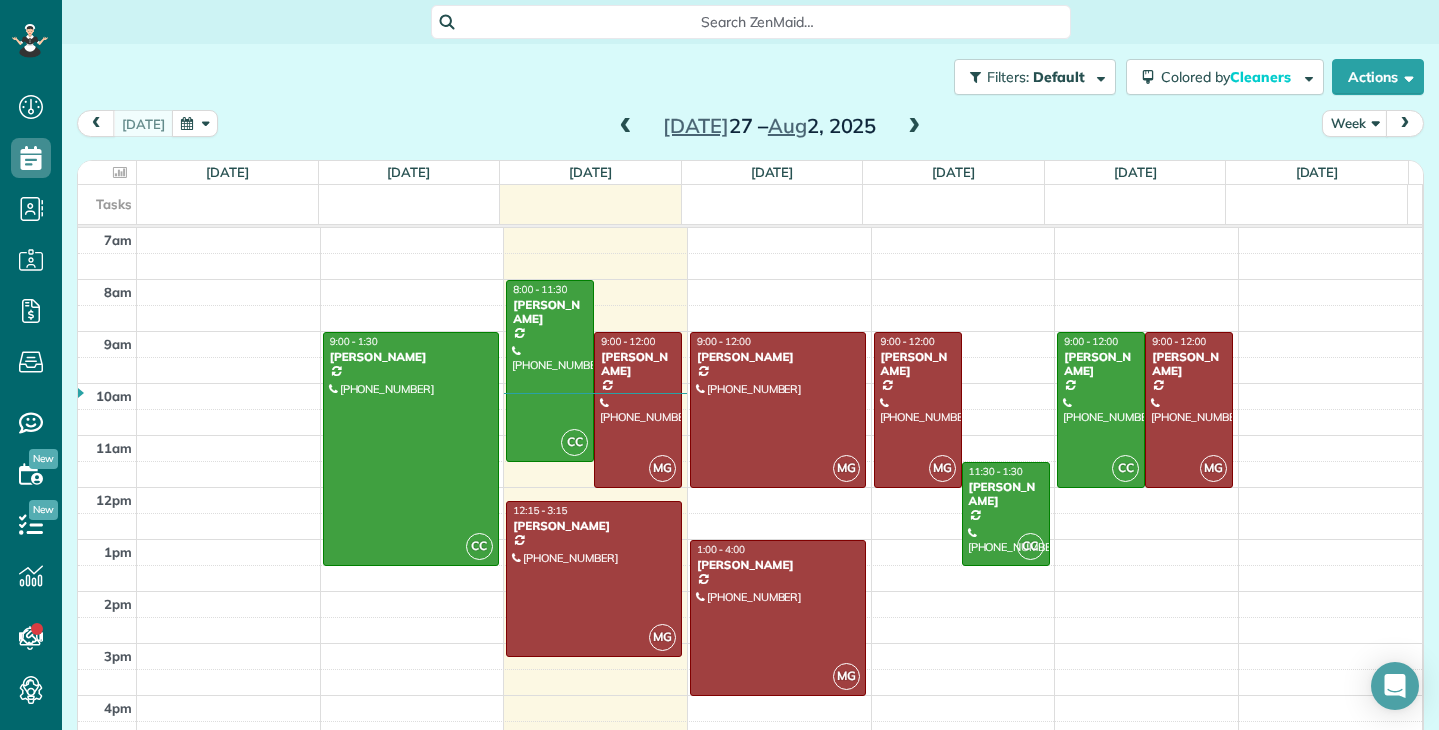 scroll, scrollTop: 0, scrollLeft: 0, axis: both 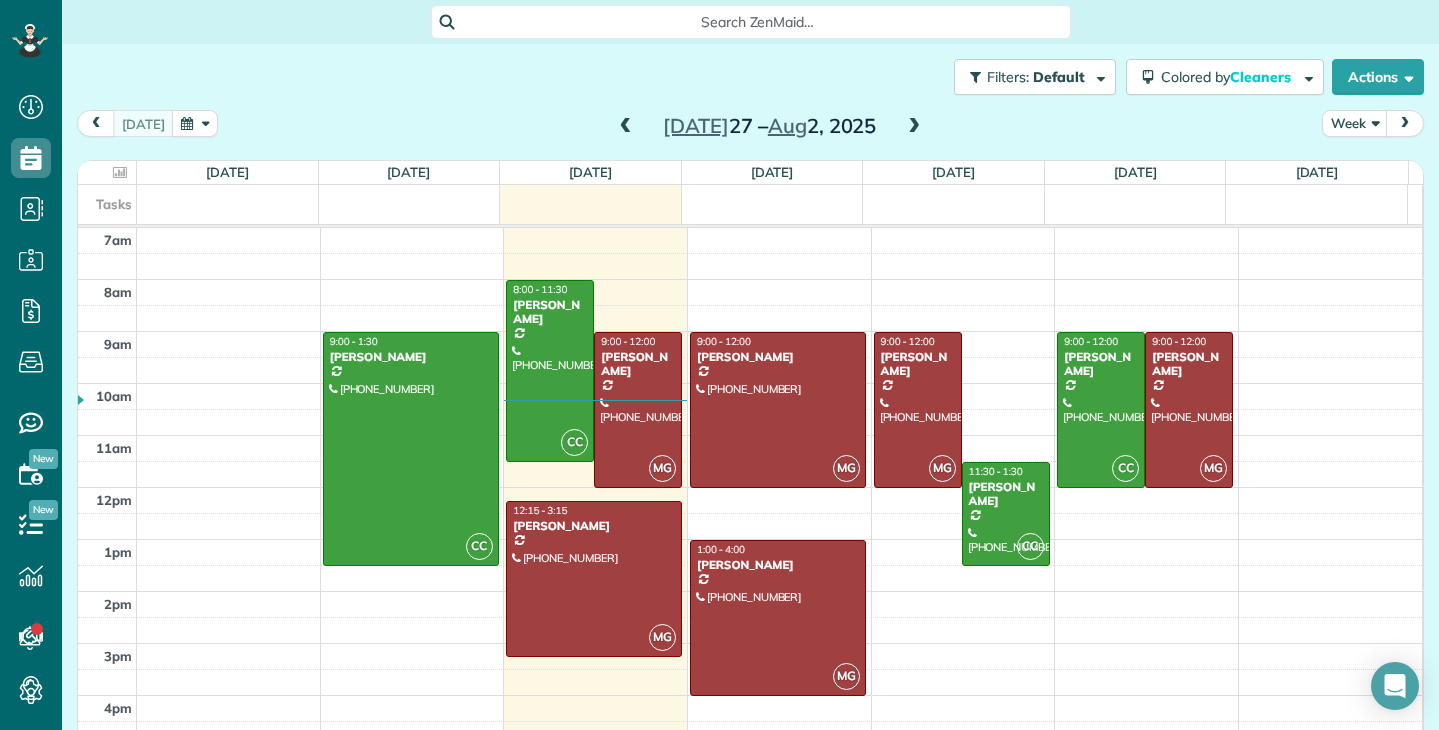 click at bounding box center (626, 127) 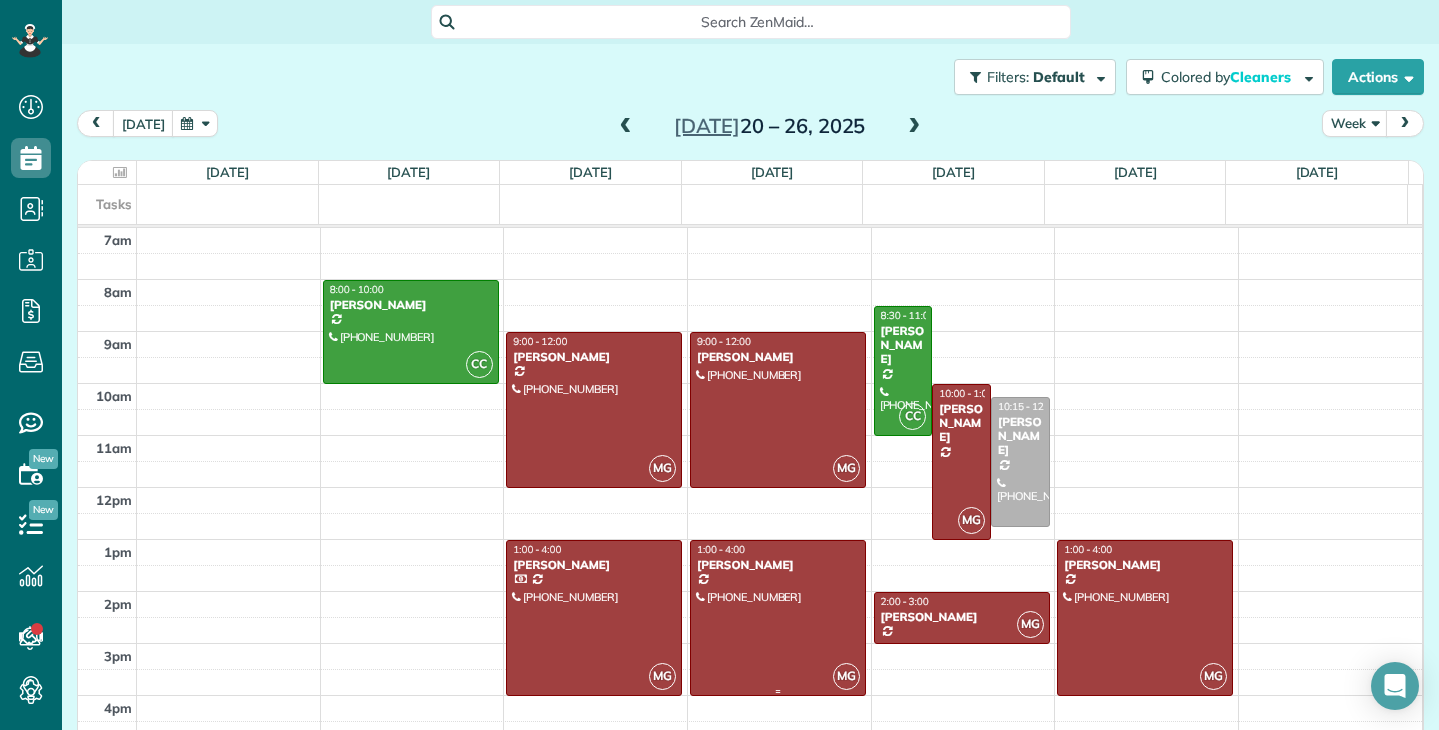 click at bounding box center [778, 618] 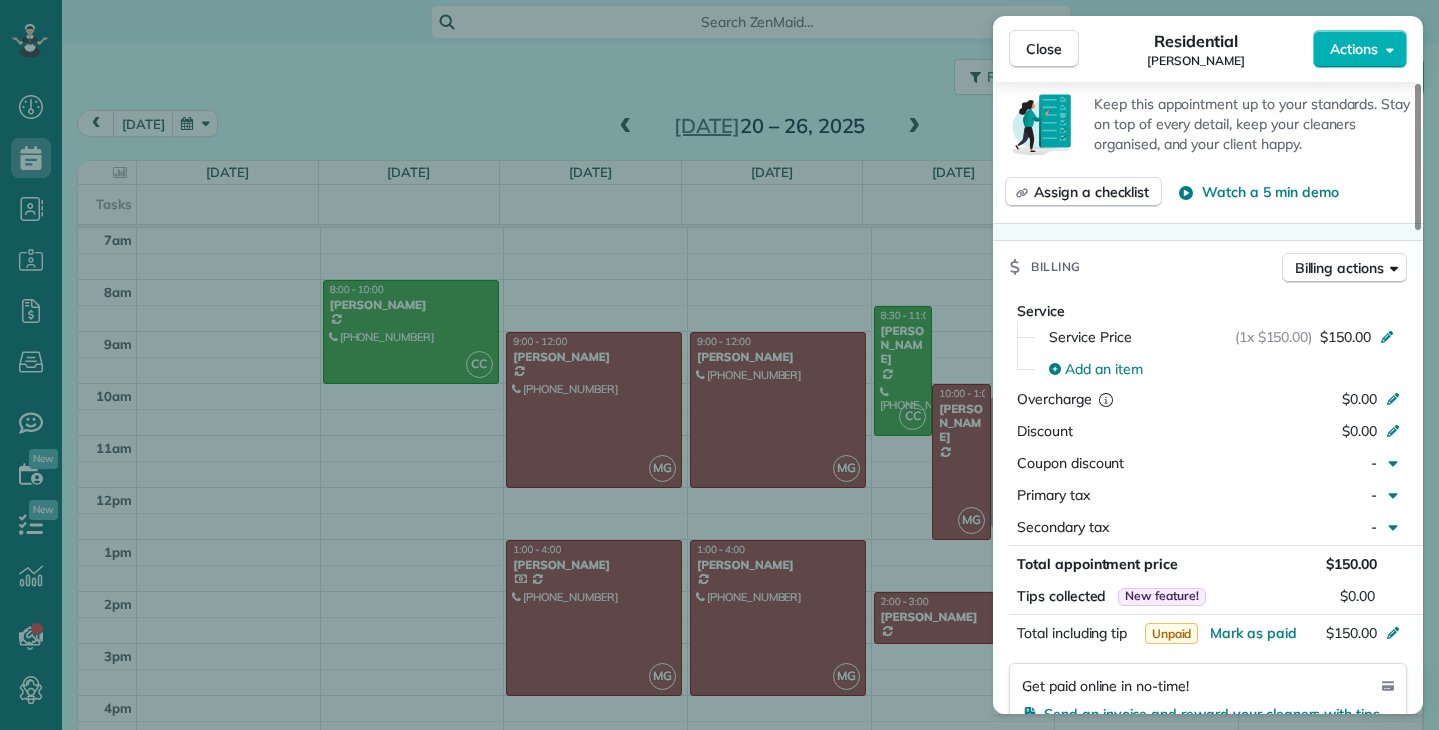scroll, scrollTop: 800, scrollLeft: 0, axis: vertical 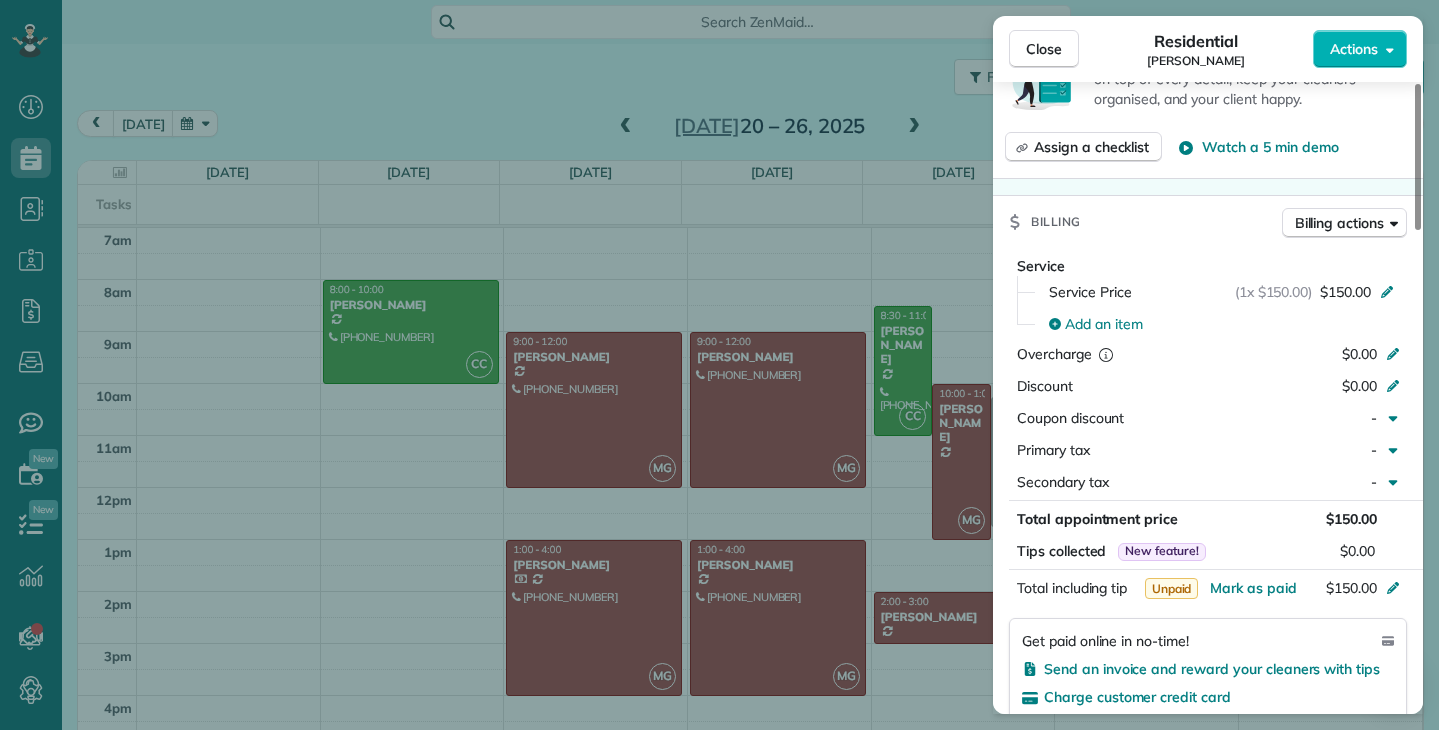 click on "Close Residential Linda Berger Actions" at bounding box center (1208, 49) 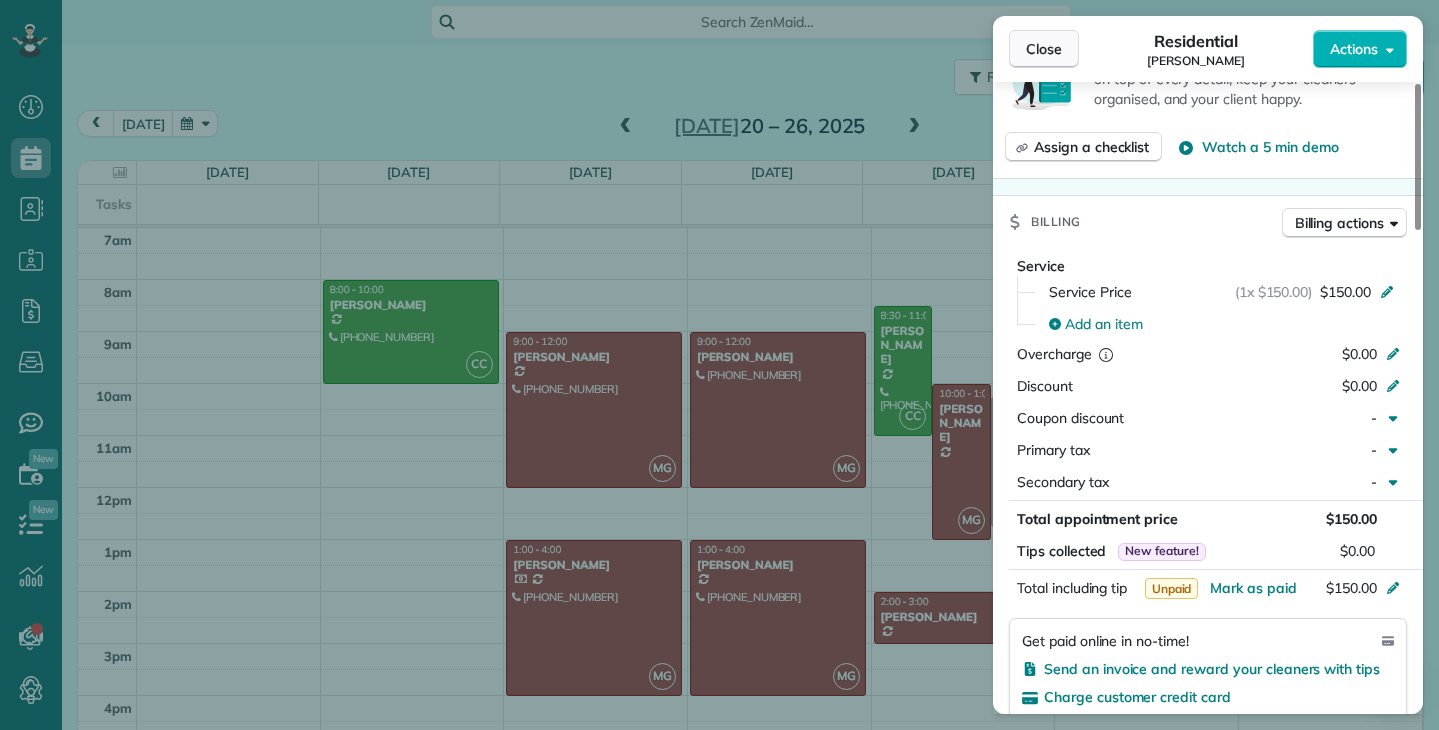 click on "Close" at bounding box center [1044, 49] 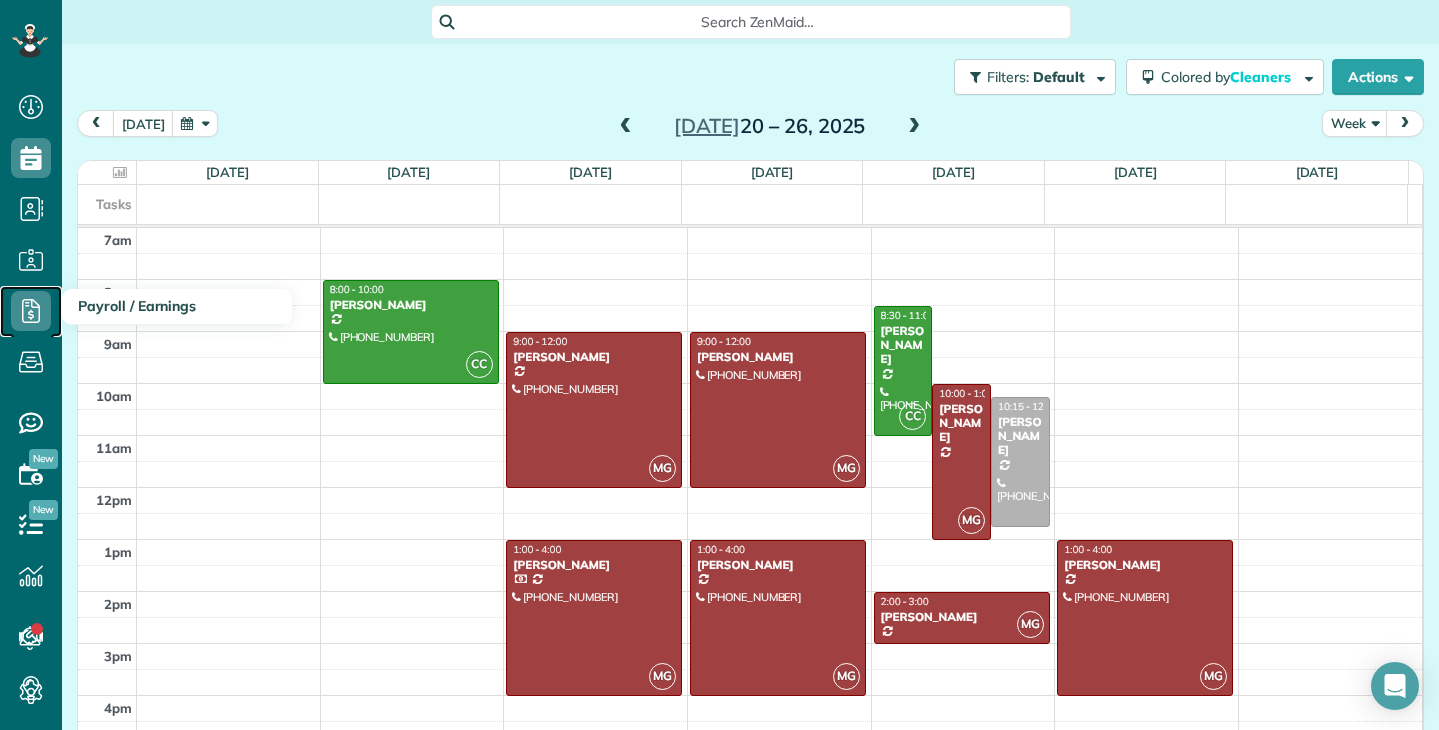 click 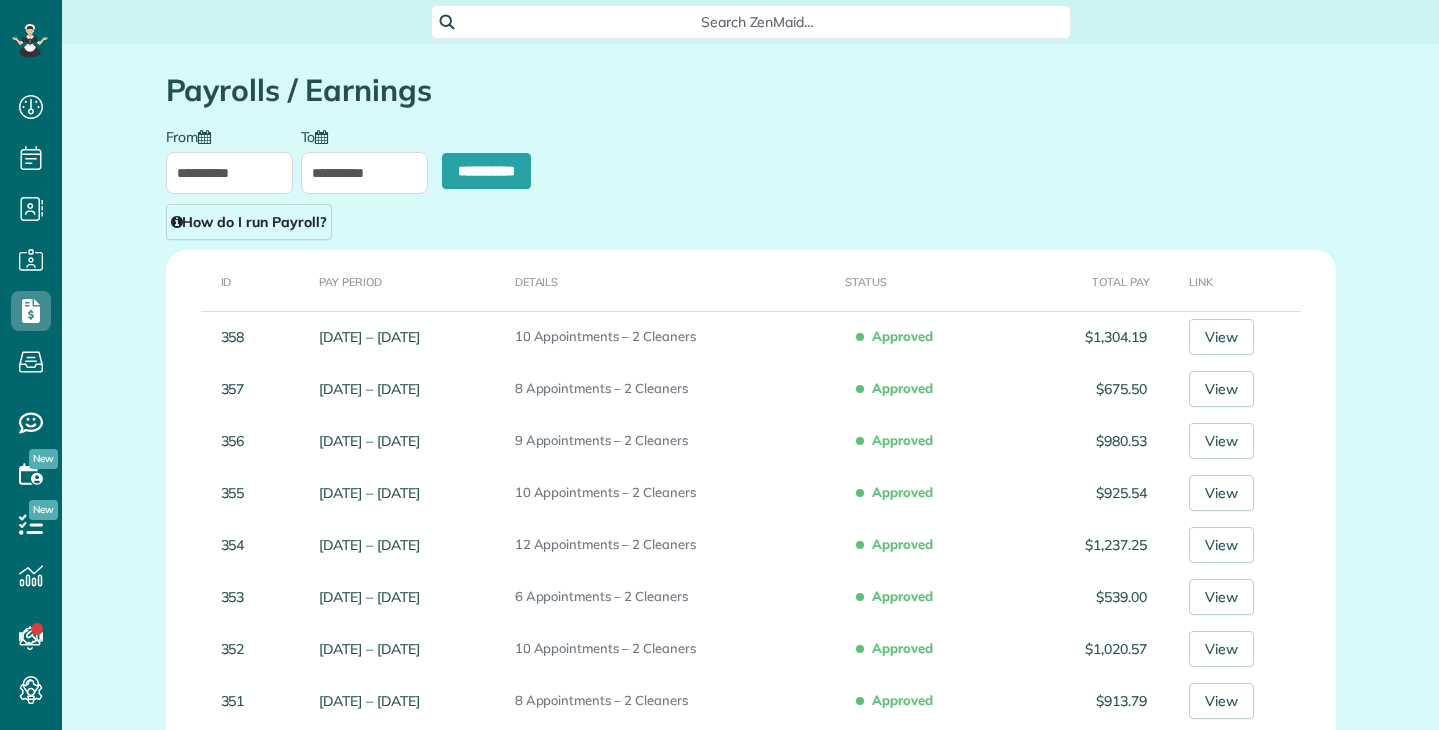 scroll, scrollTop: 0, scrollLeft: 0, axis: both 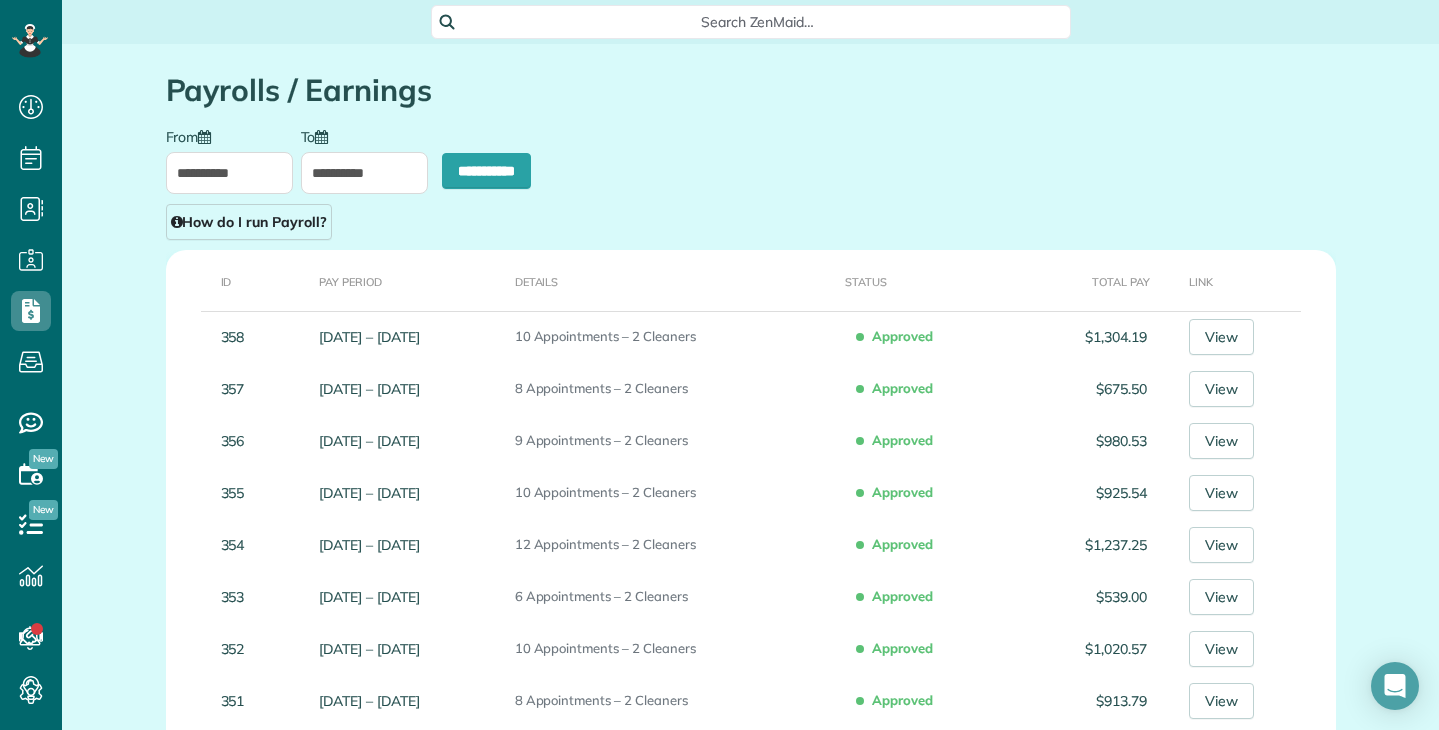 click on "**********" at bounding box center [229, 173] 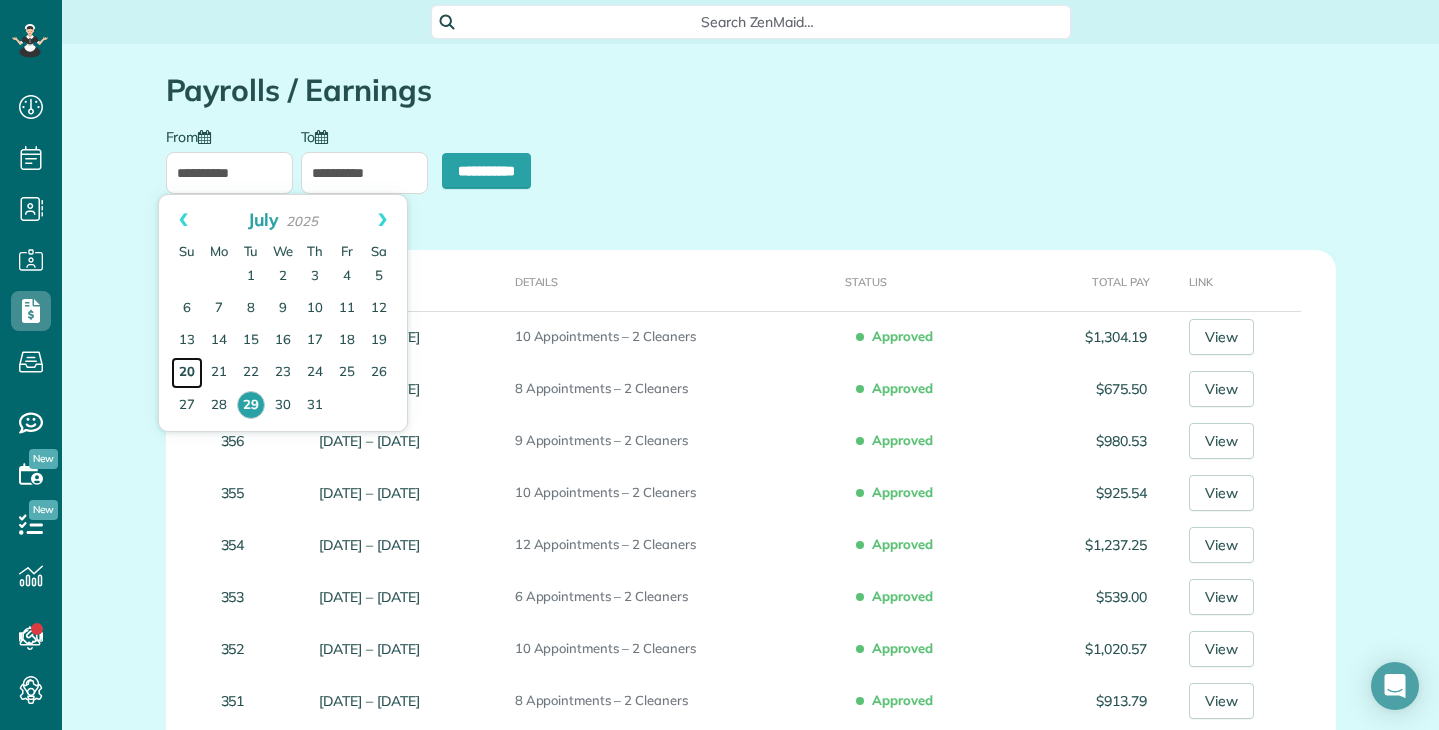 click on "20" at bounding box center (187, 373) 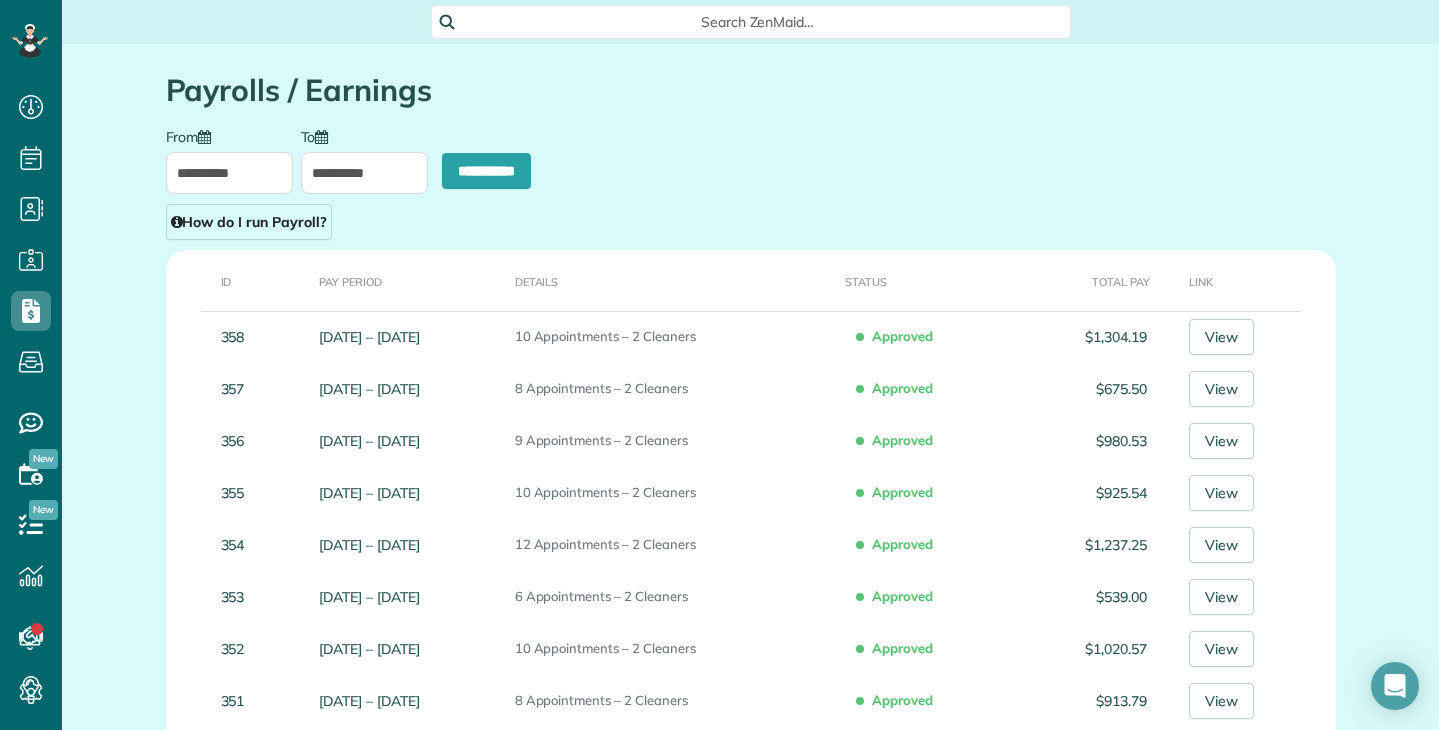 click on "**********" at bounding box center [364, 173] 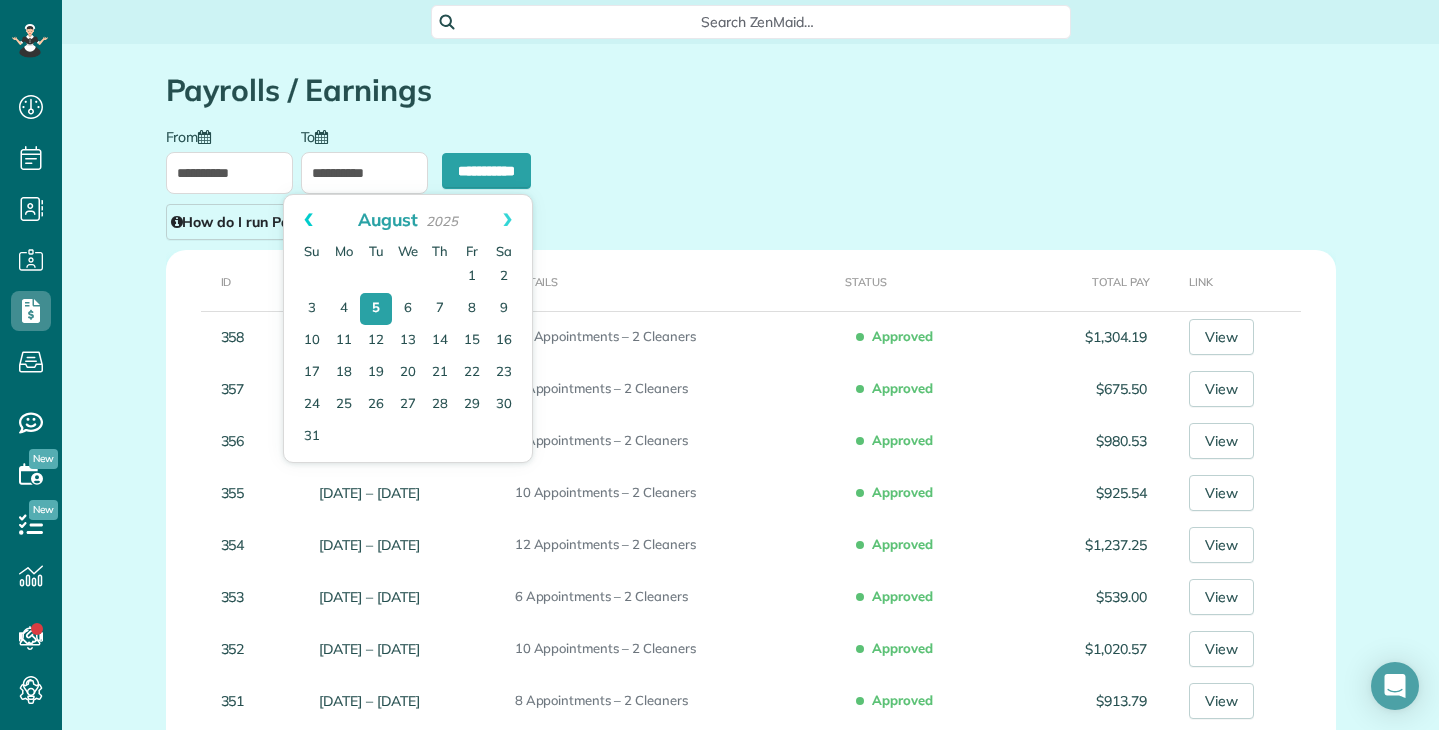 click on "Prev" at bounding box center [308, 220] 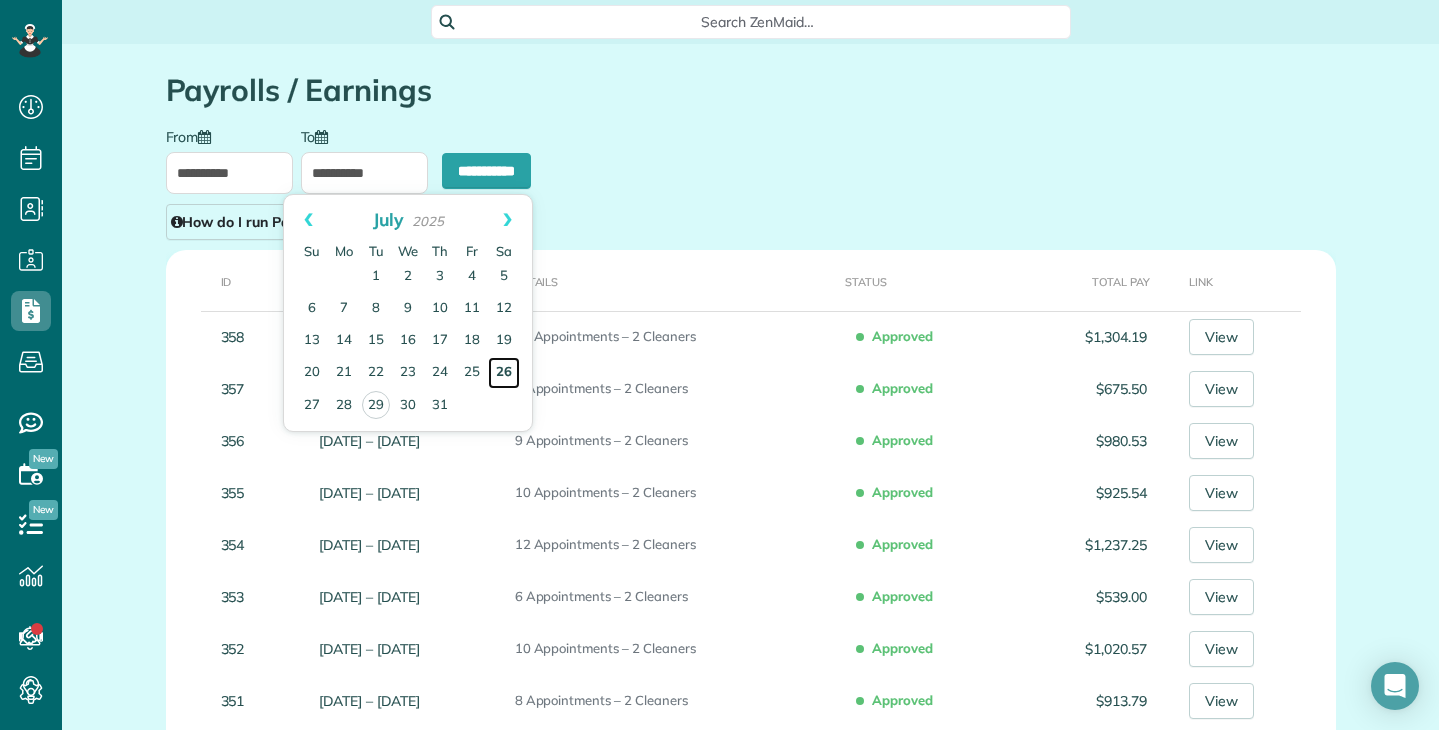 click on "26" at bounding box center [504, 373] 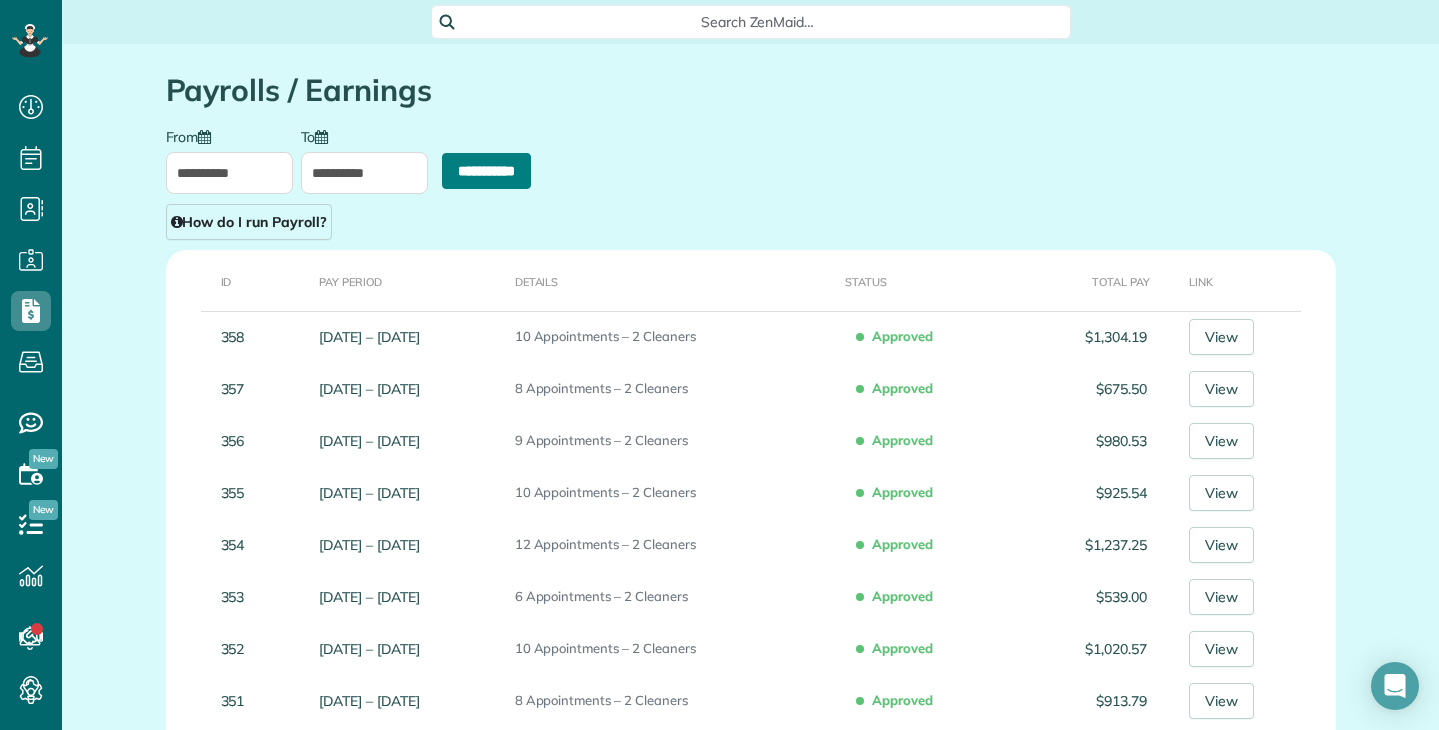 click on "**********" at bounding box center [486, 171] 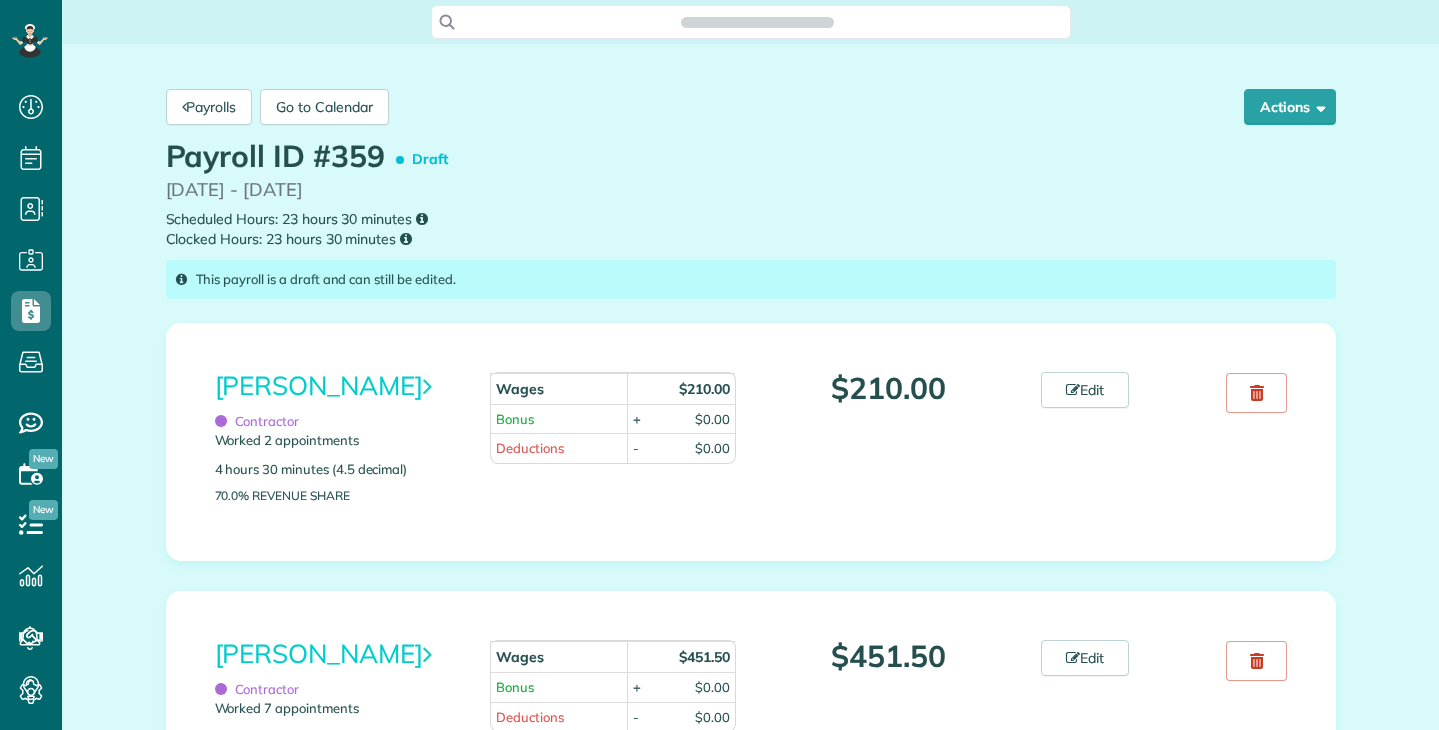 scroll, scrollTop: 0, scrollLeft: 0, axis: both 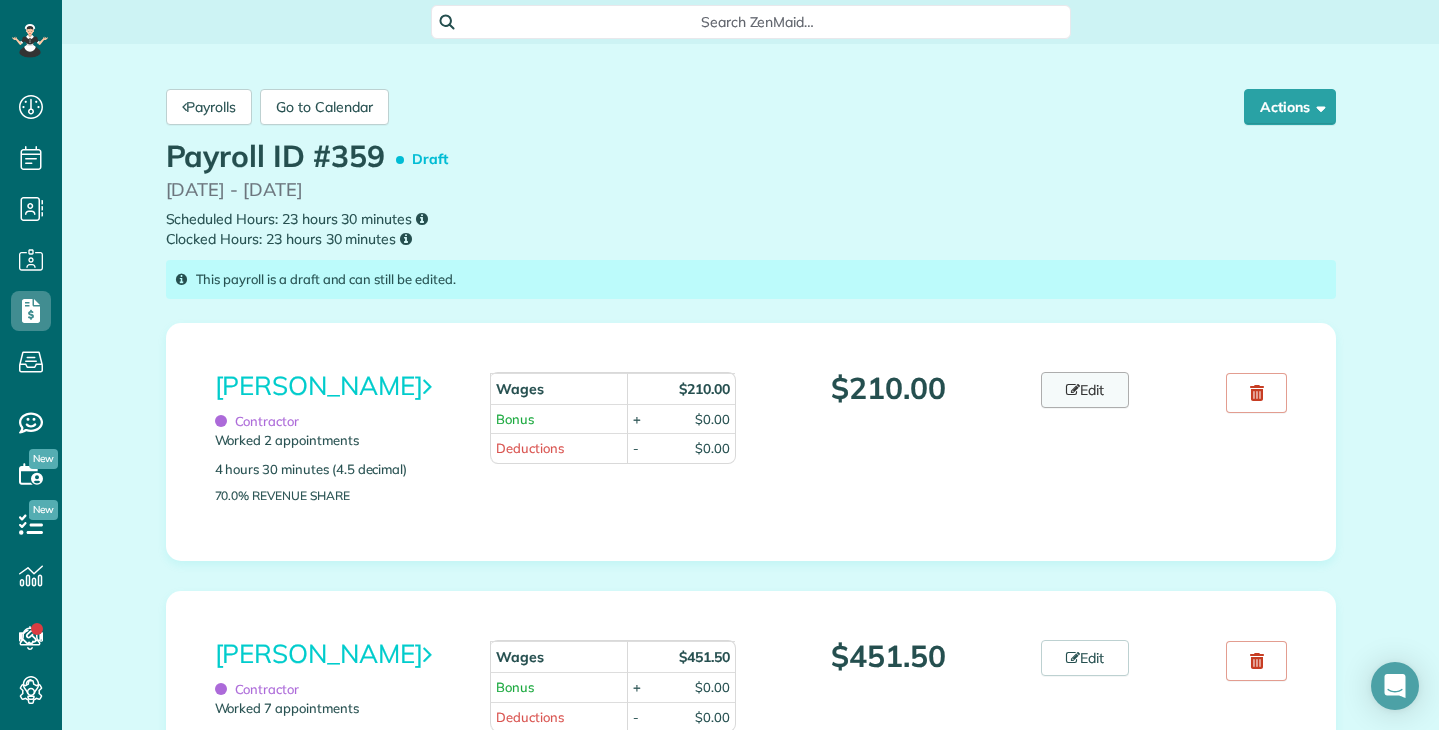 click on "Edit" at bounding box center (1085, 390) 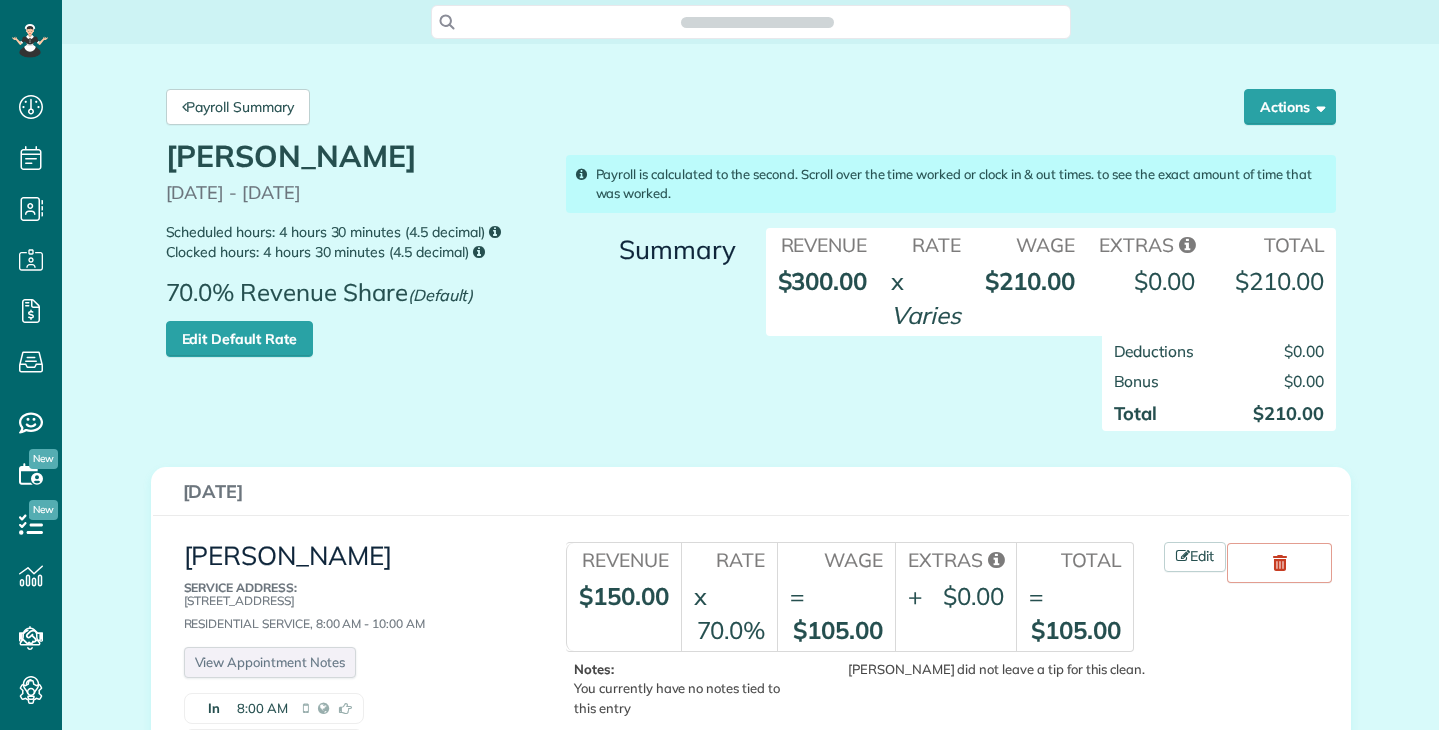 scroll, scrollTop: 0, scrollLeft: 0, axis: both 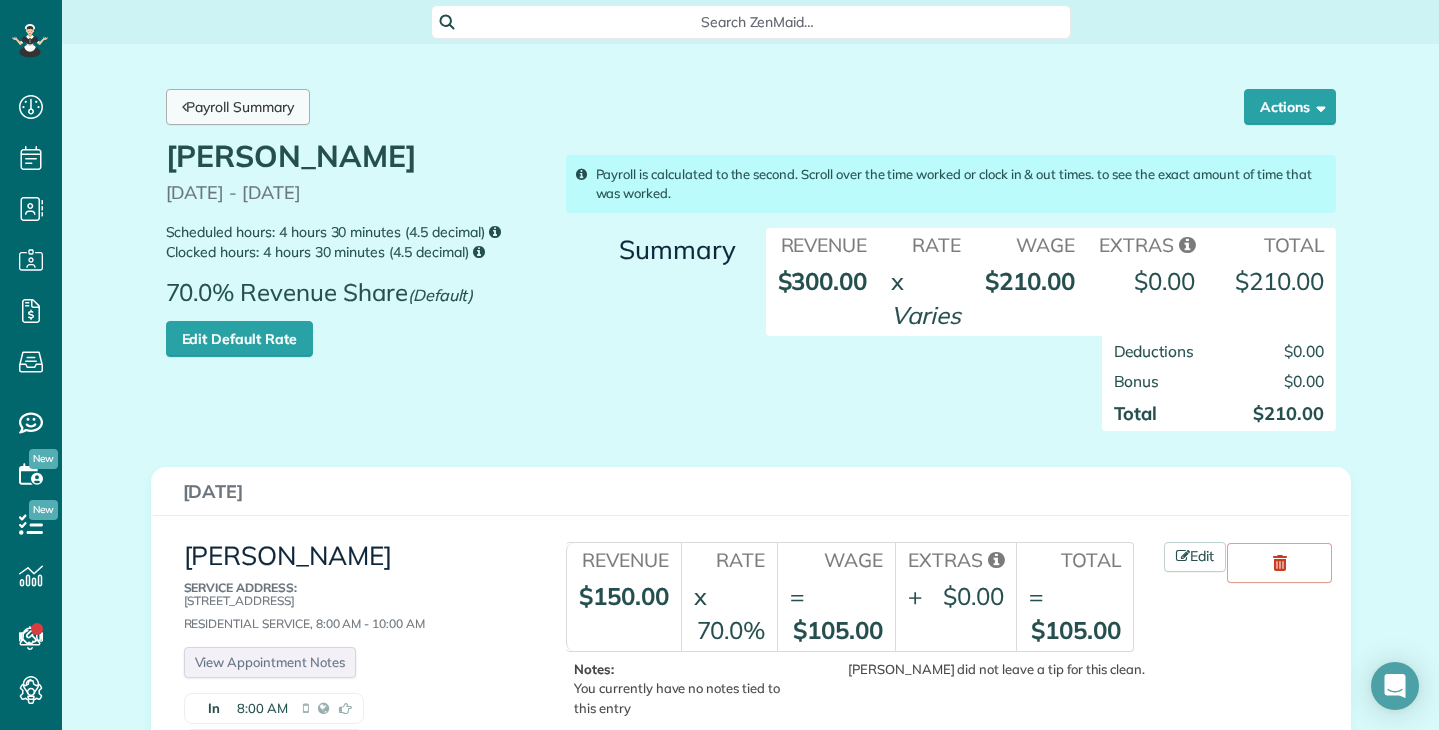 click on "Payroll Summary" at bounding box center (238, 107) 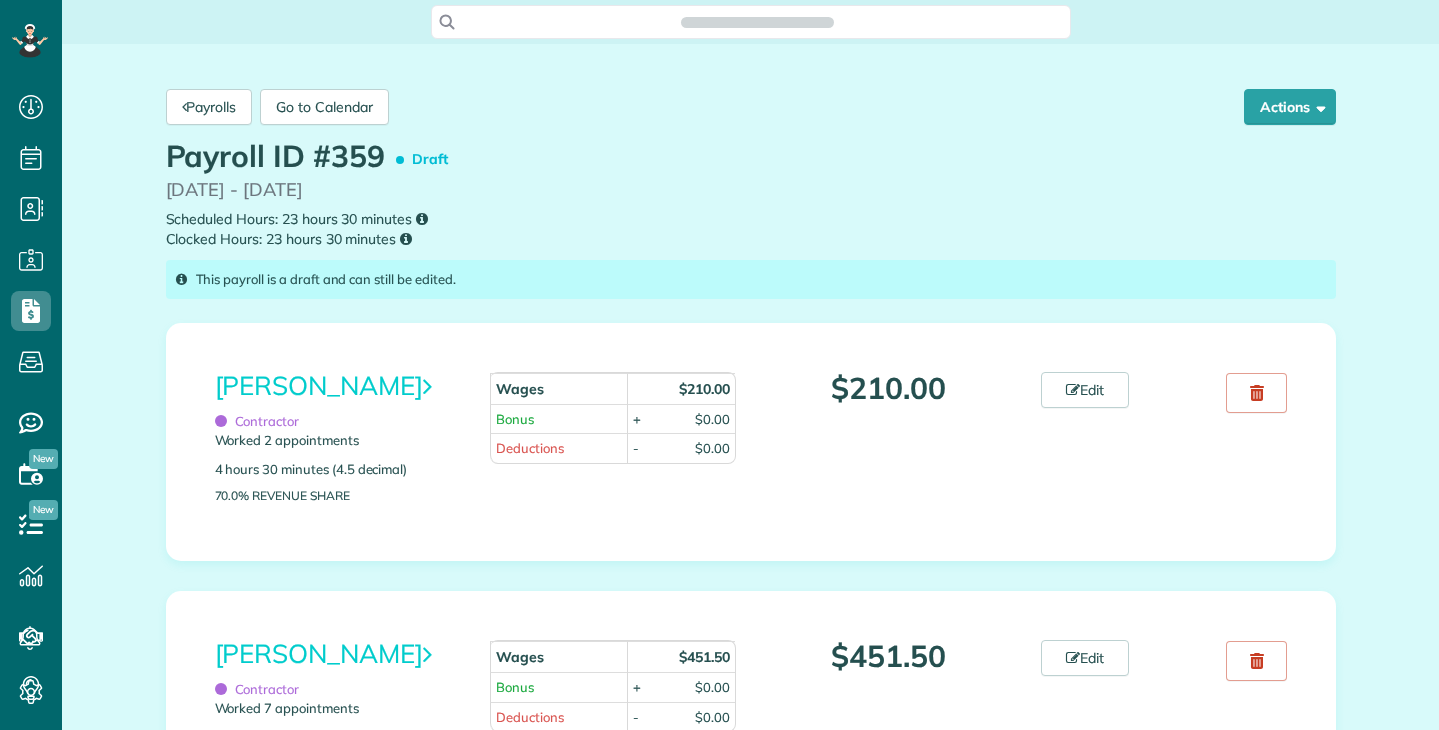 scroll, scrollTop: 0, scrollLeft: 0, axis: both 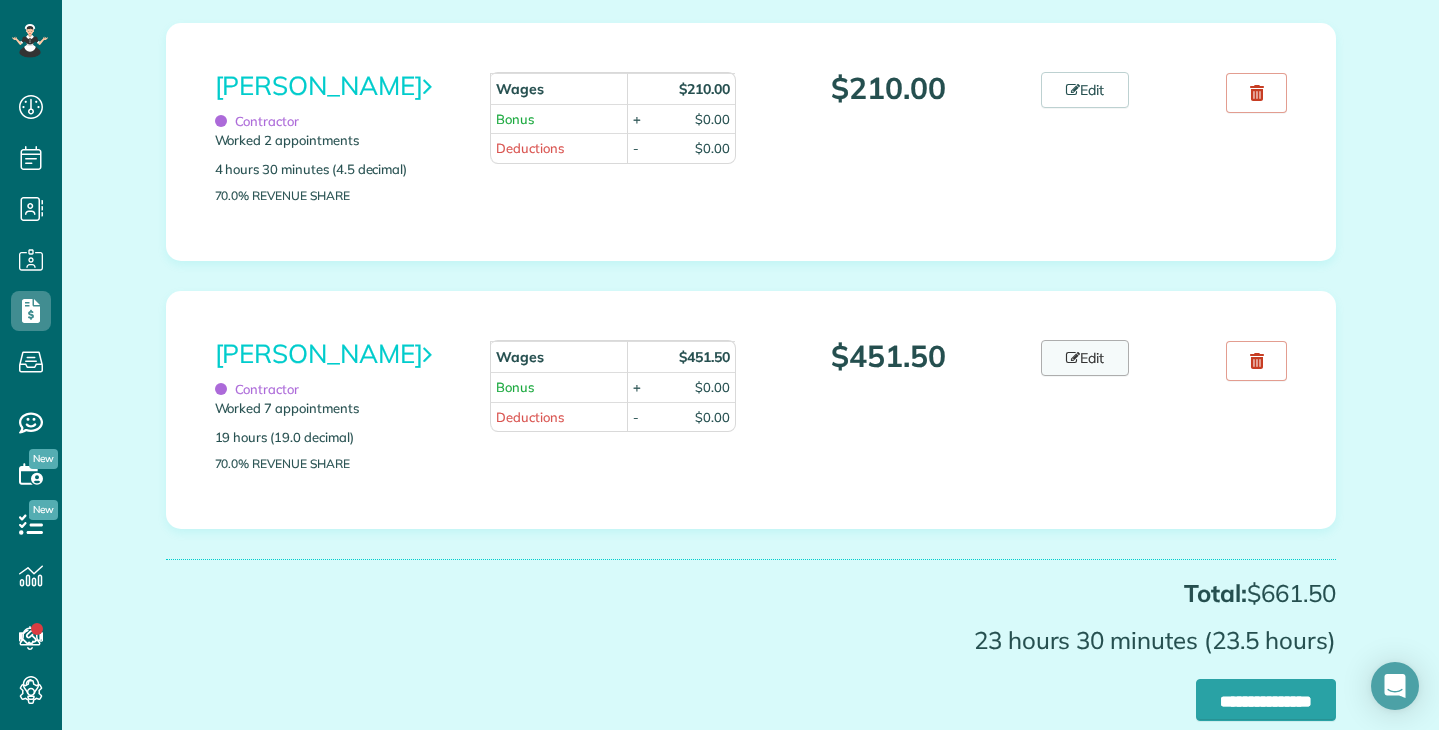 click on "Edit" at bounding box center [1085, 358] 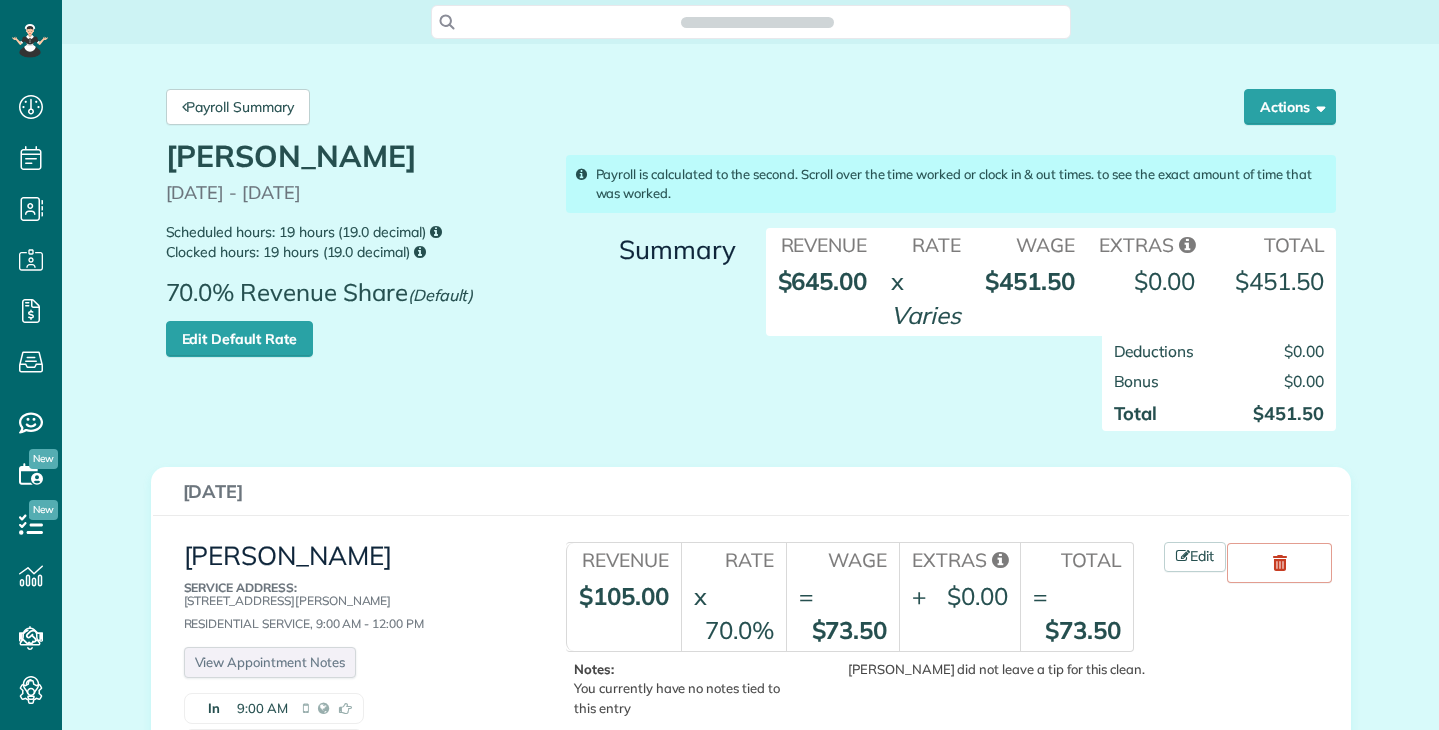 scroll, scrollTop: 0, scrollLeft: 0, axis: both 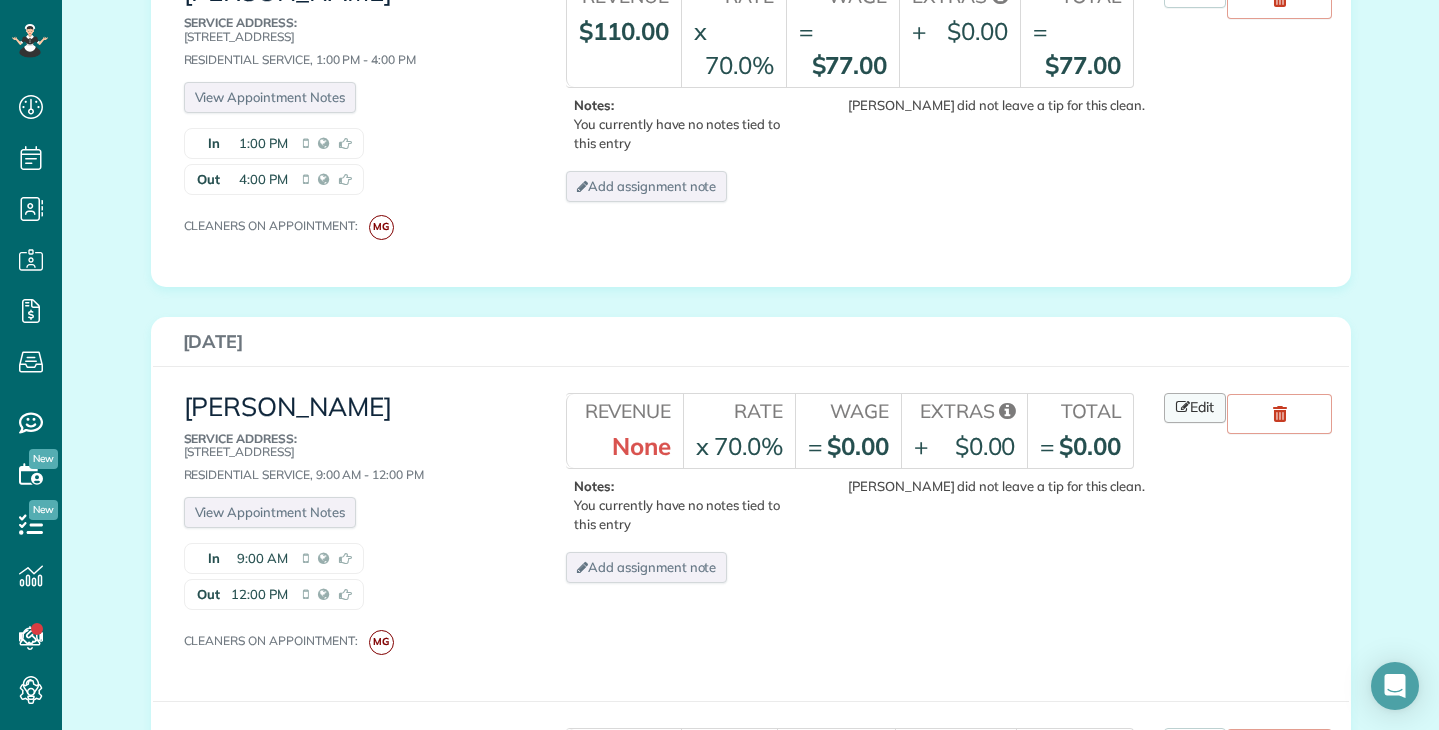 click on "Edit" at bounding box center (1195, 408) 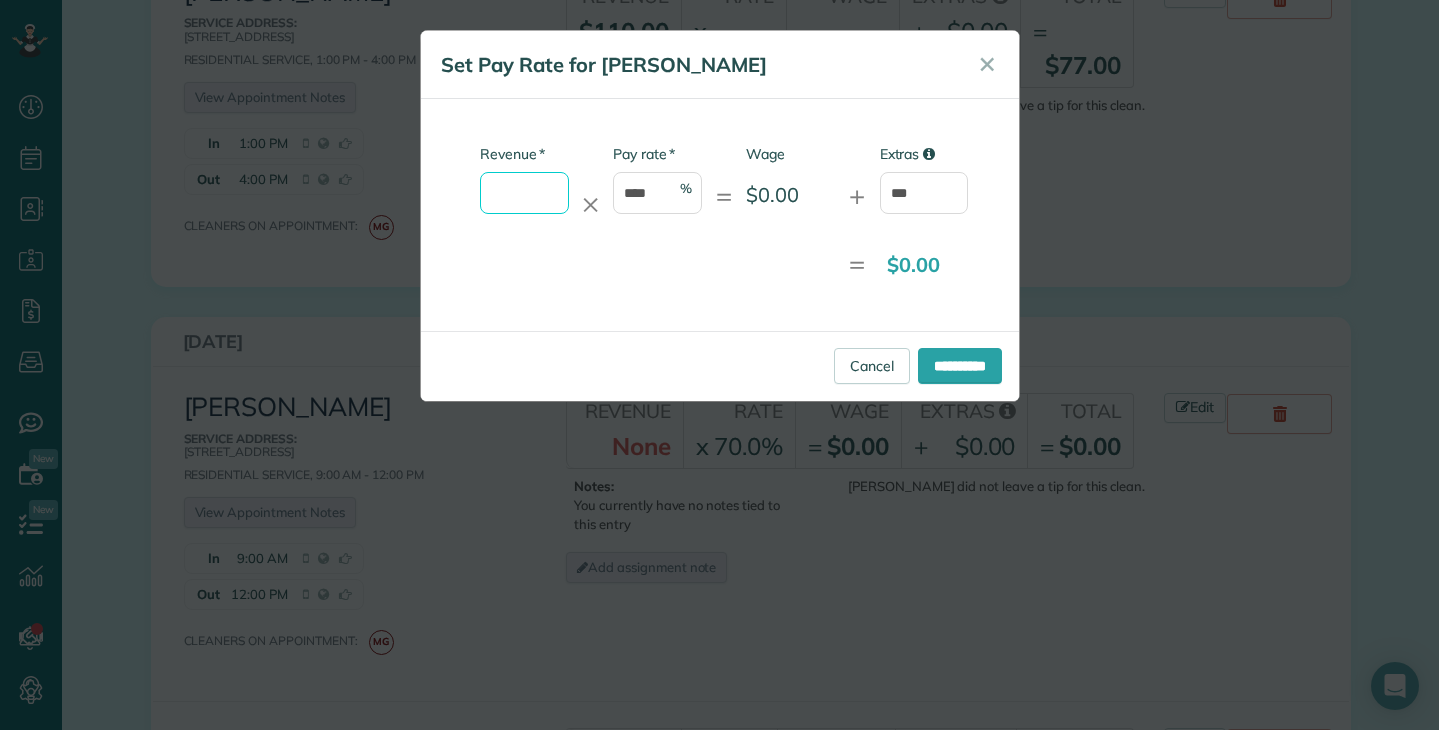 click on "*  Revenue" at bounding box center [524, 193] 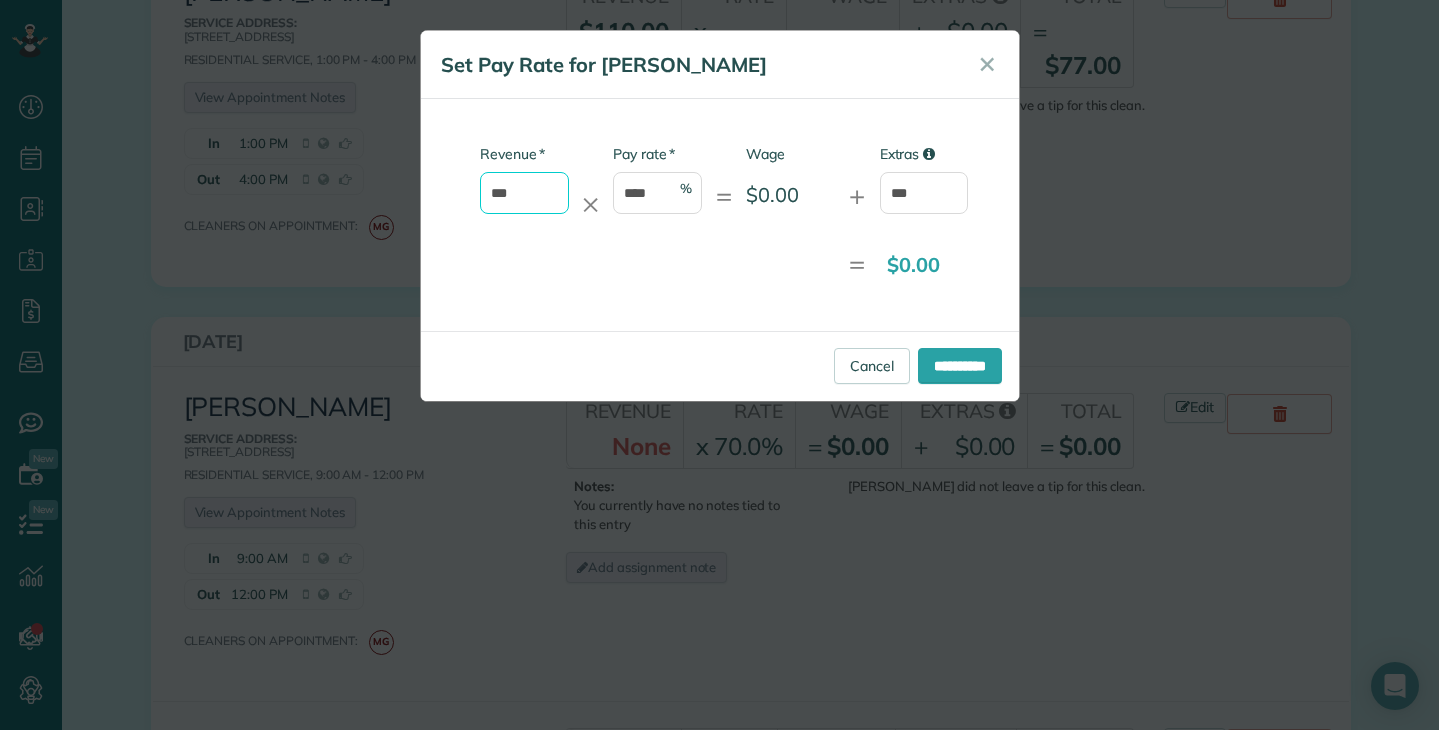 type on "******" 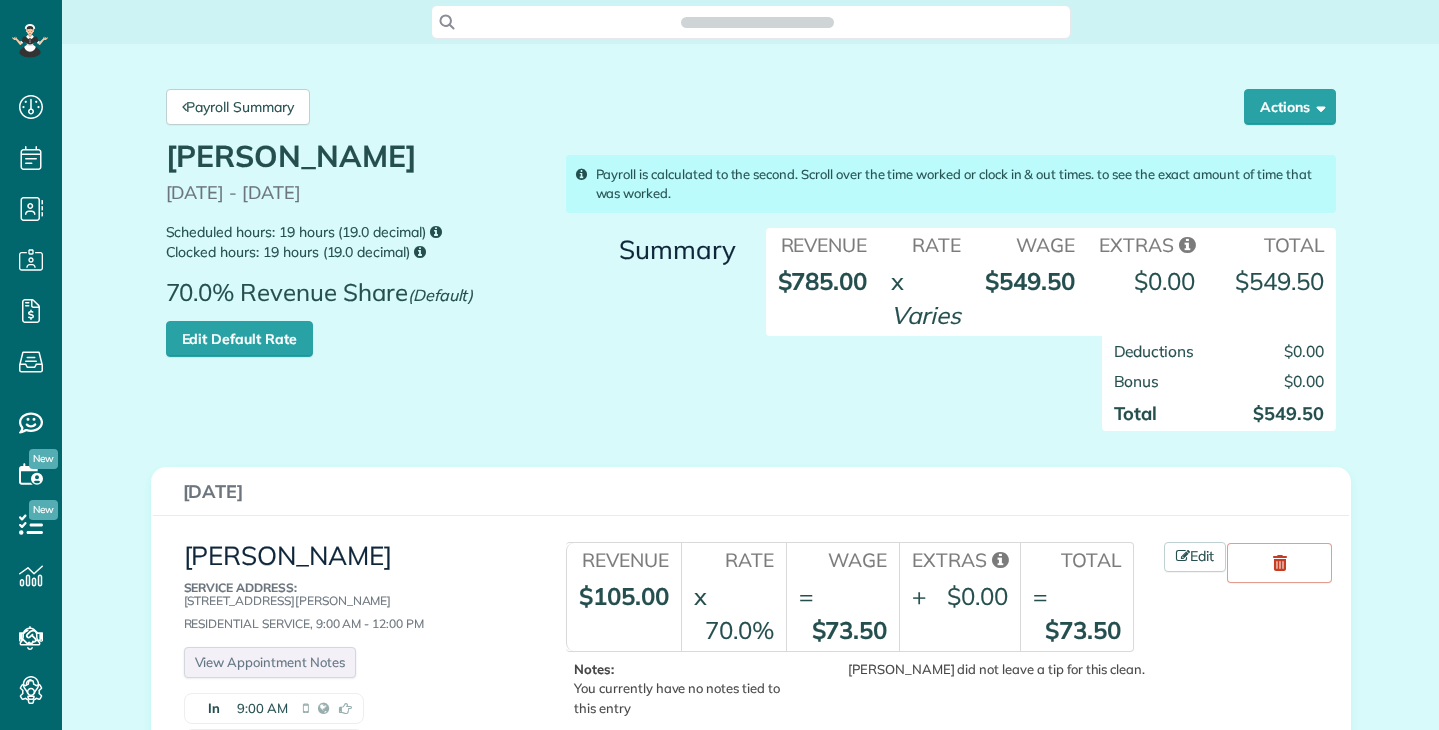 scroll, scrollTop: 0, scrollLeft: 0, axis: both 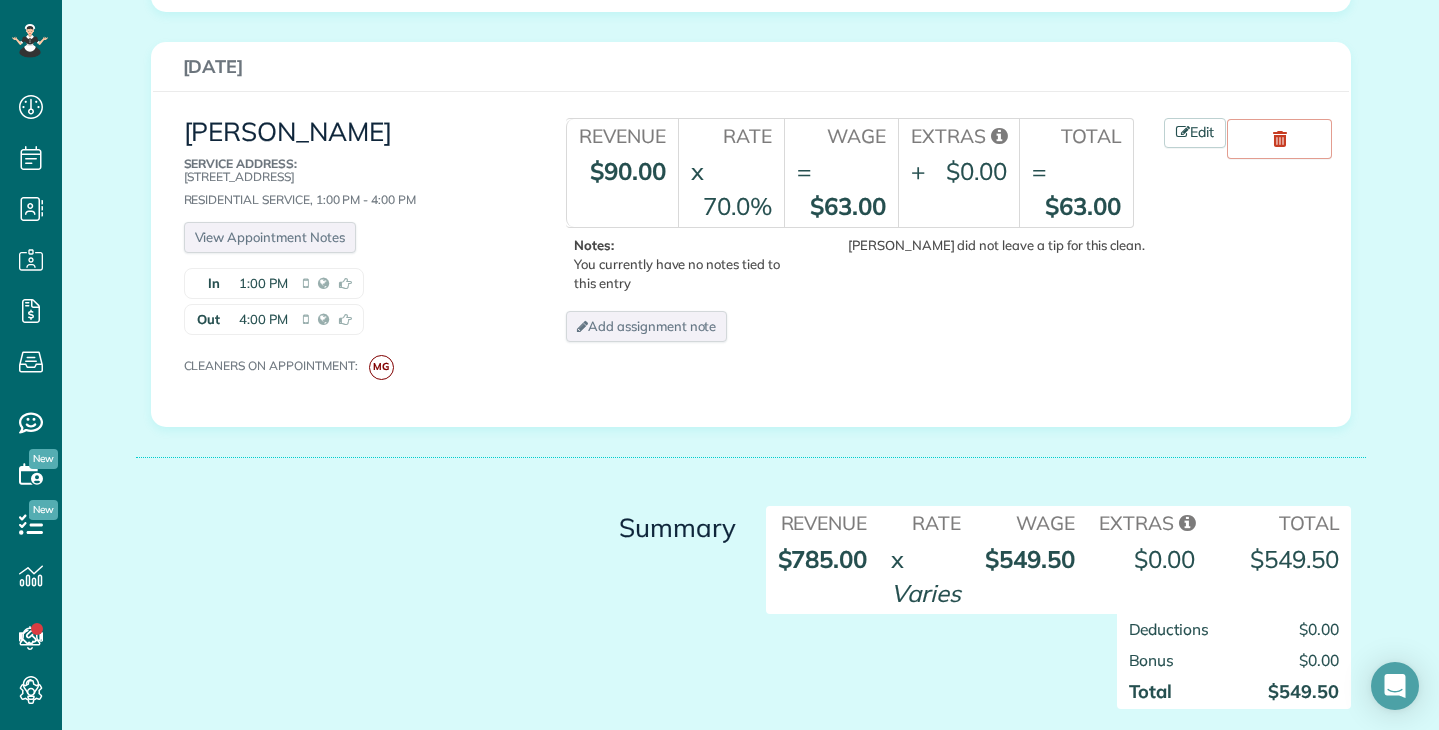 click on "Summary
Revenue
Rate
Wage
Extras
Total
$785.00
x
Varies
$549.50
$0.00
$549.50
$0.00" at bounding box center [956, 617] 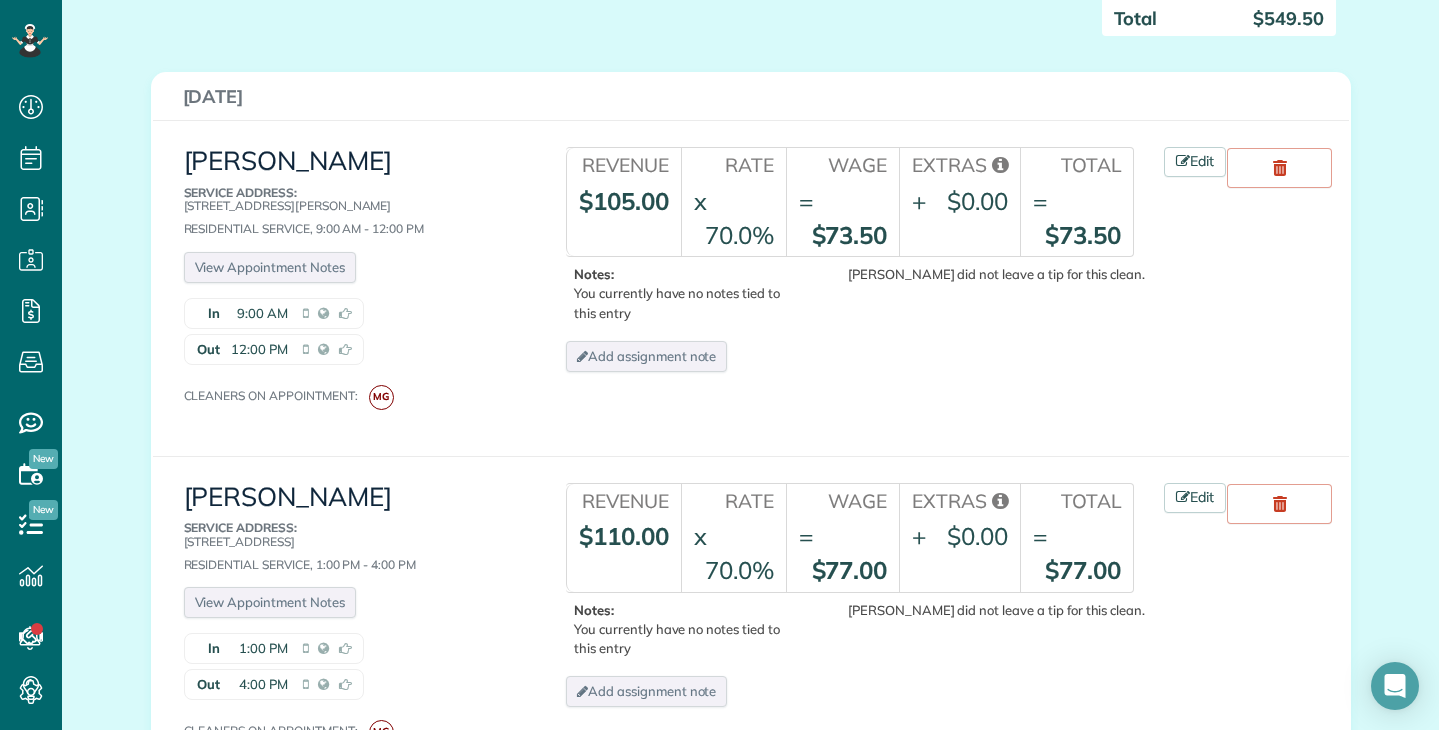 scroll, scrollTop: 0, scrollLeft: 0, axis: both 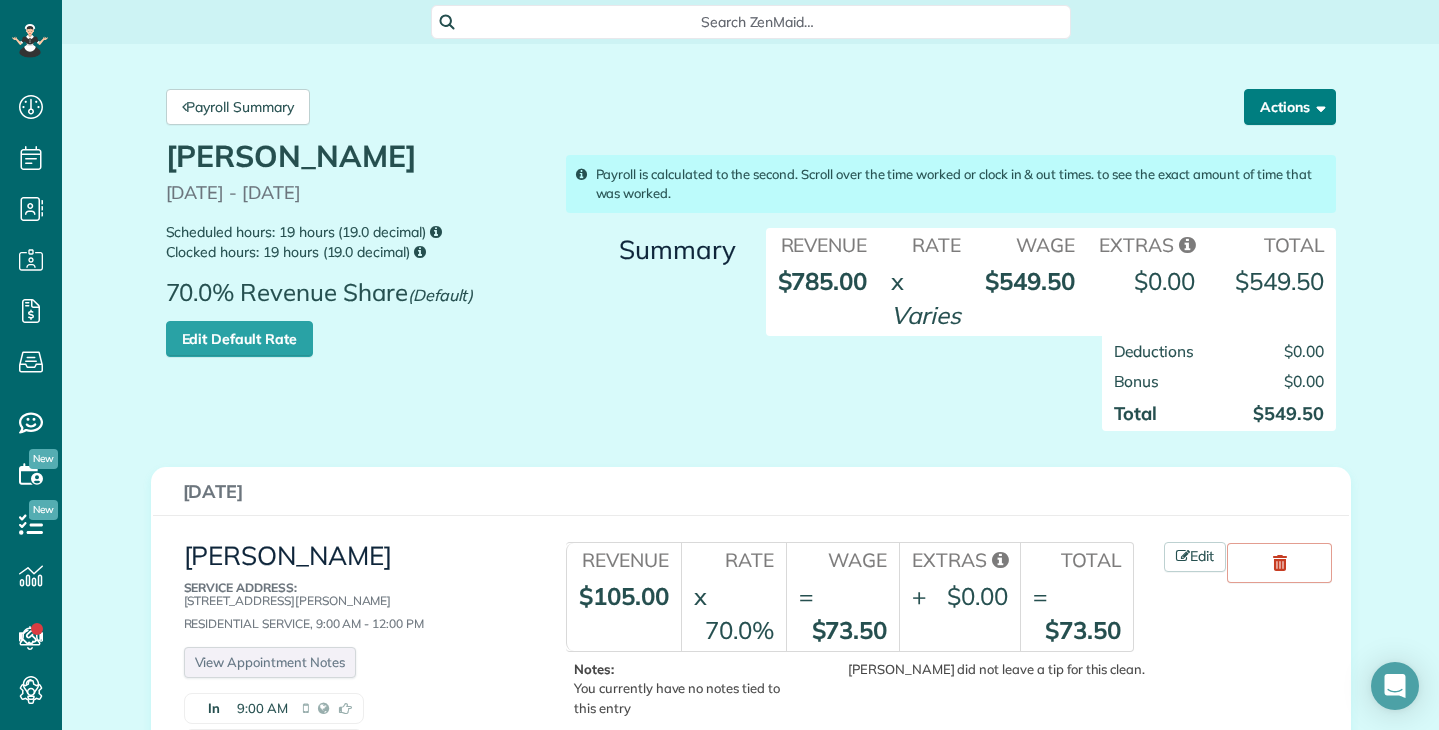click on "Actions" at bounding box center (1290, 107) 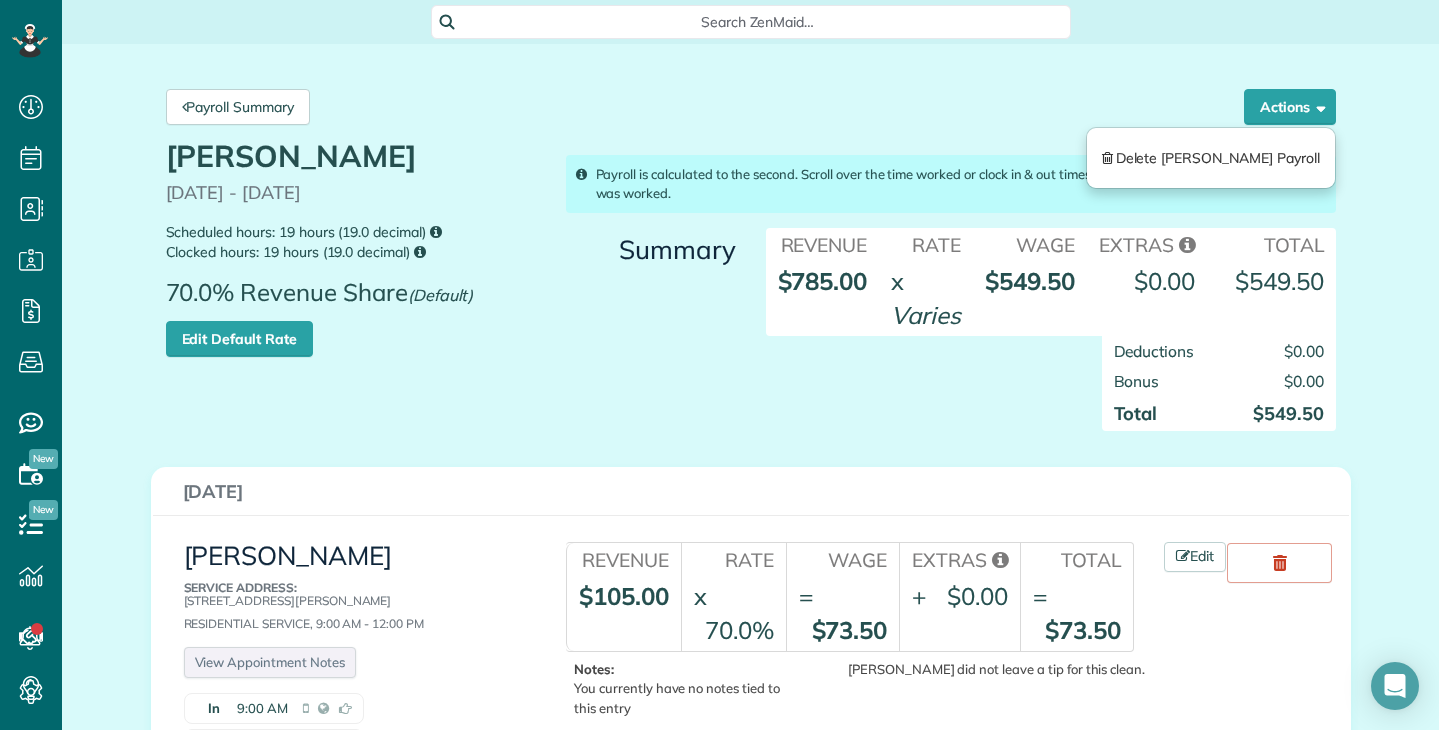 click on "Payroll Summary
Actions
Delete Maria Garces Payroll
Maria Garces
07/20/2025 - 07/26/2025
Scheduled hours: 19 hours  (19.0 decimal)
Clocked hours: 19 hours  (19.0 decimal)
70.0% Revenue Share
(Default)
Edit Default Rate
Summary
Revenue Rate" at bounding box center [751, 1794] 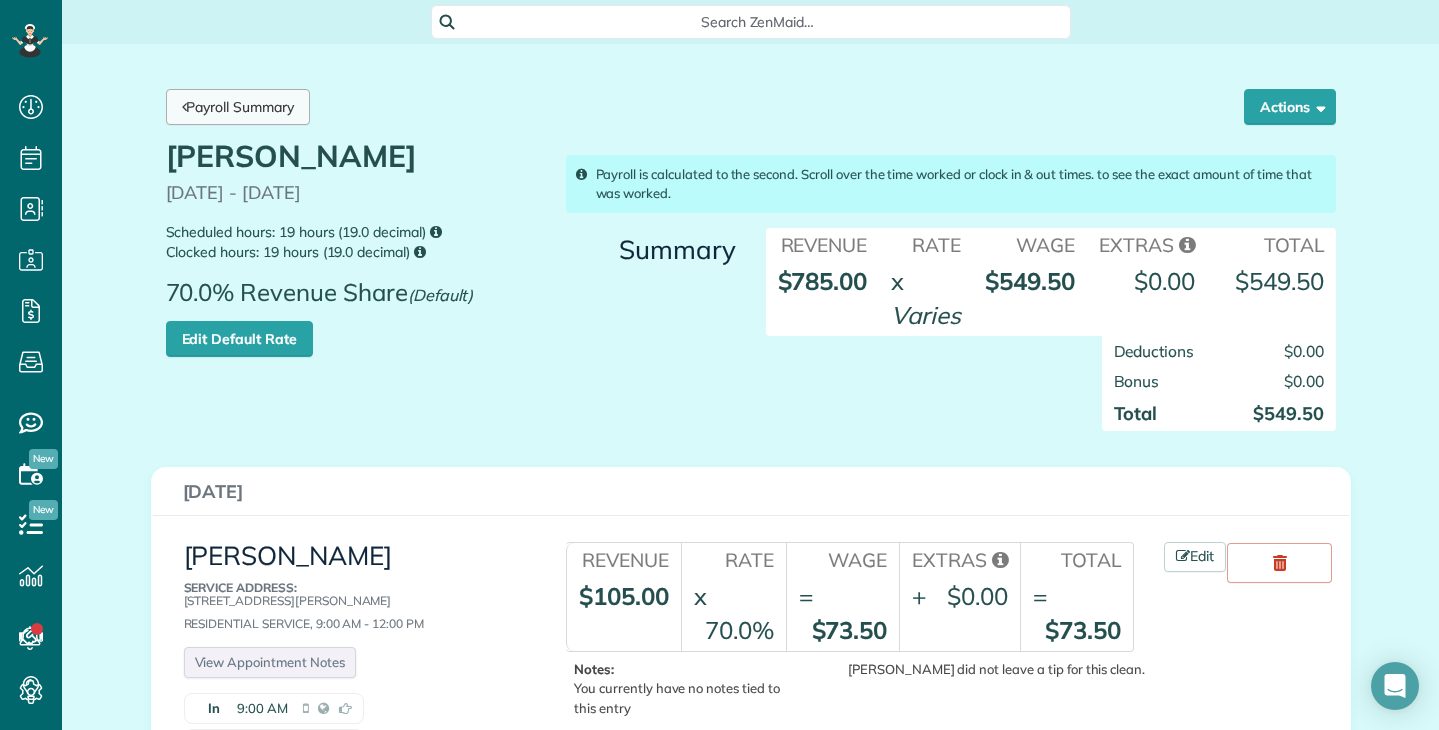 click on "Payroll Summary" at bounding box center [238, 107] 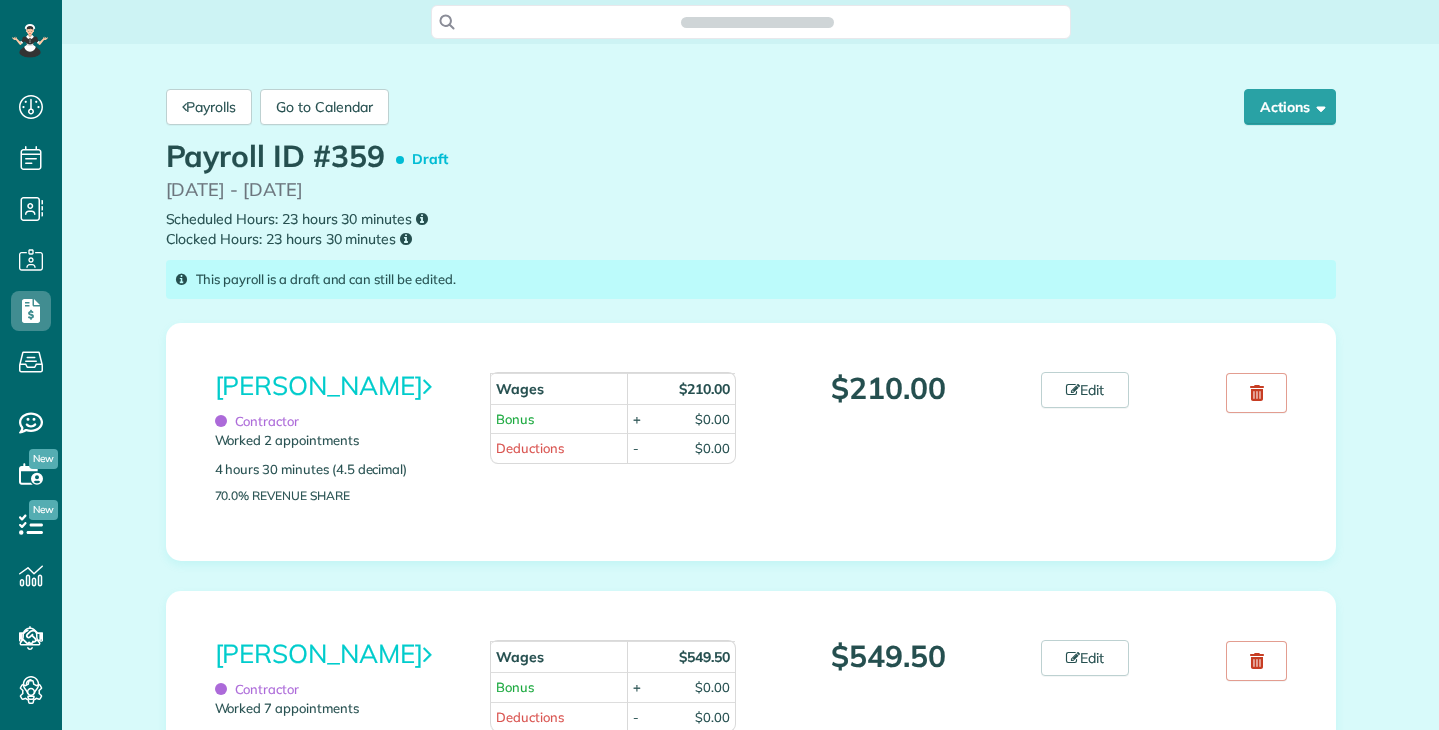 scroll, scrollTop: 0, scrollLeft: 0, axis: both 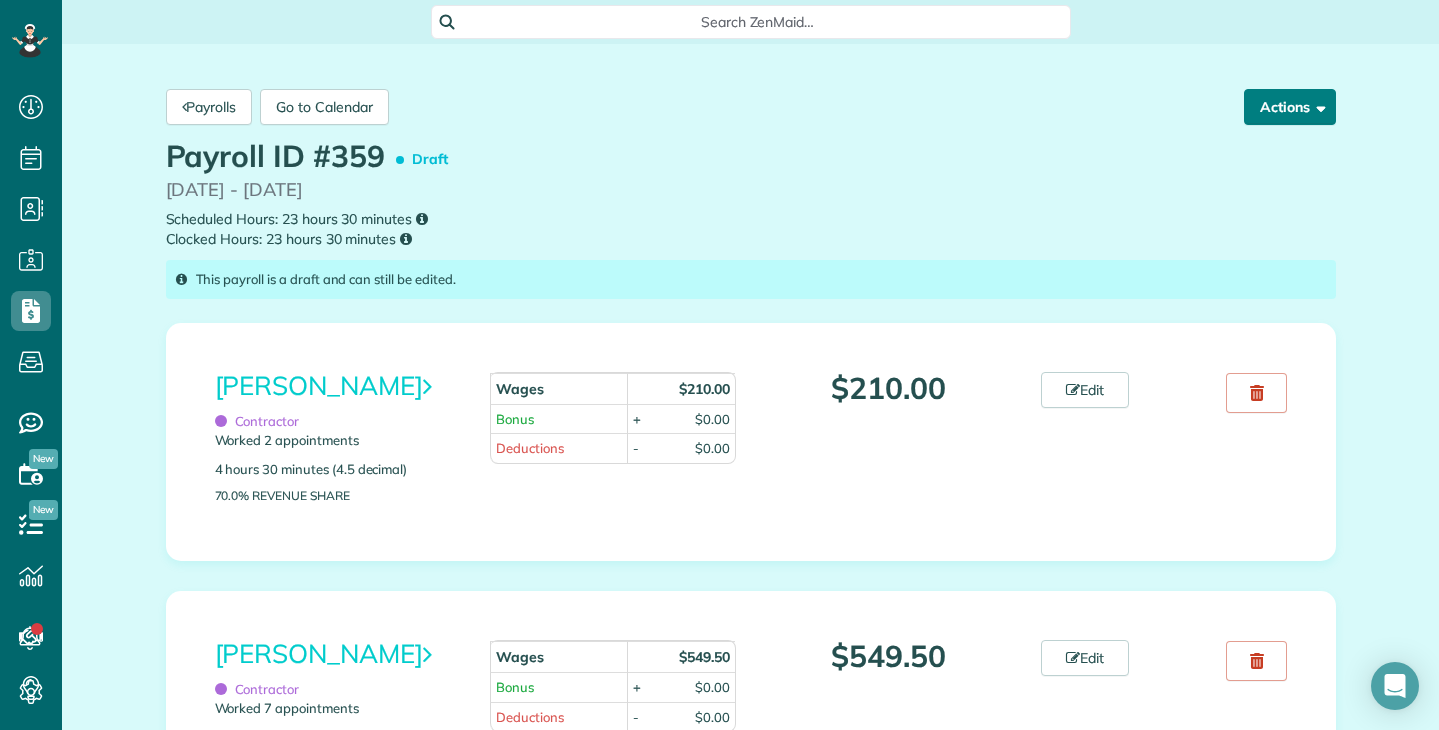 click at bounding box center (1317, 106) 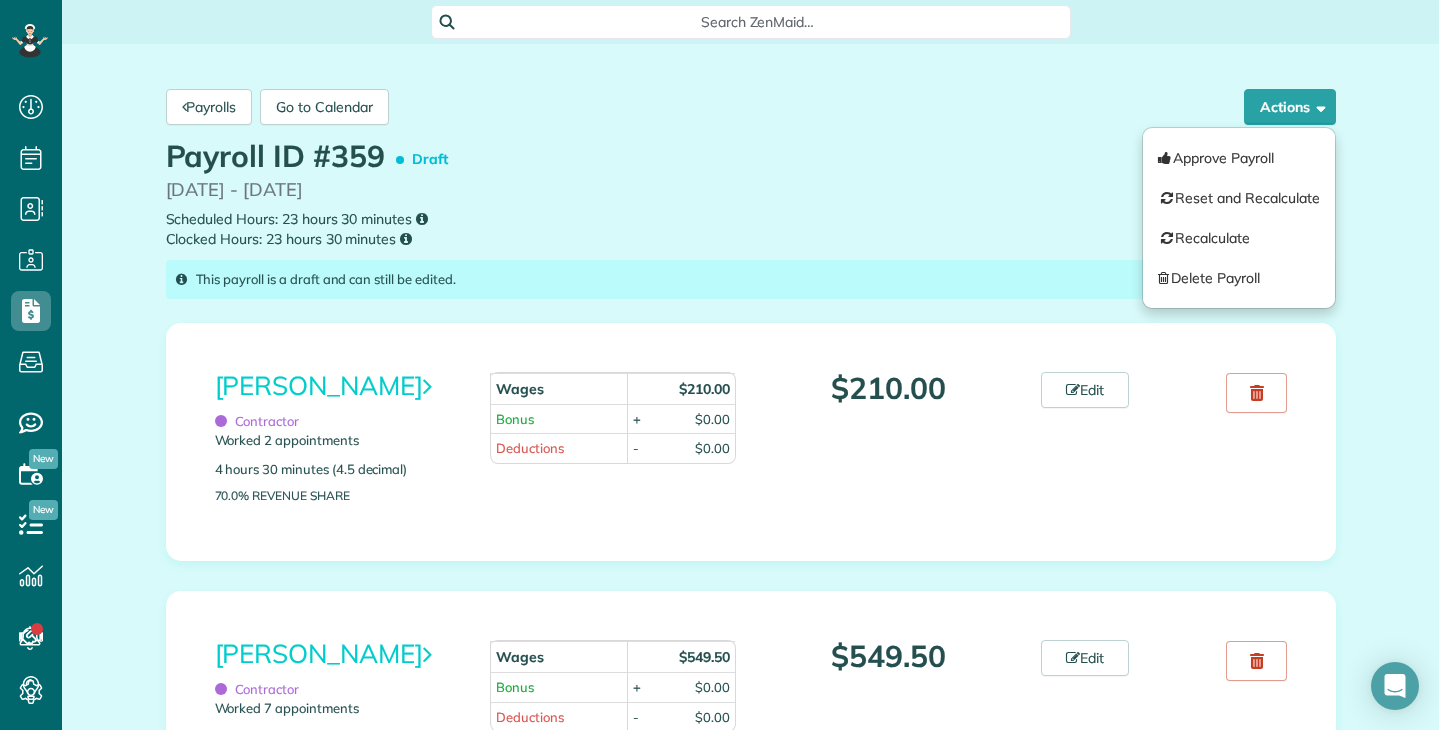 click on "[DATE] - [DATE]" at bounding box center [751, 190] 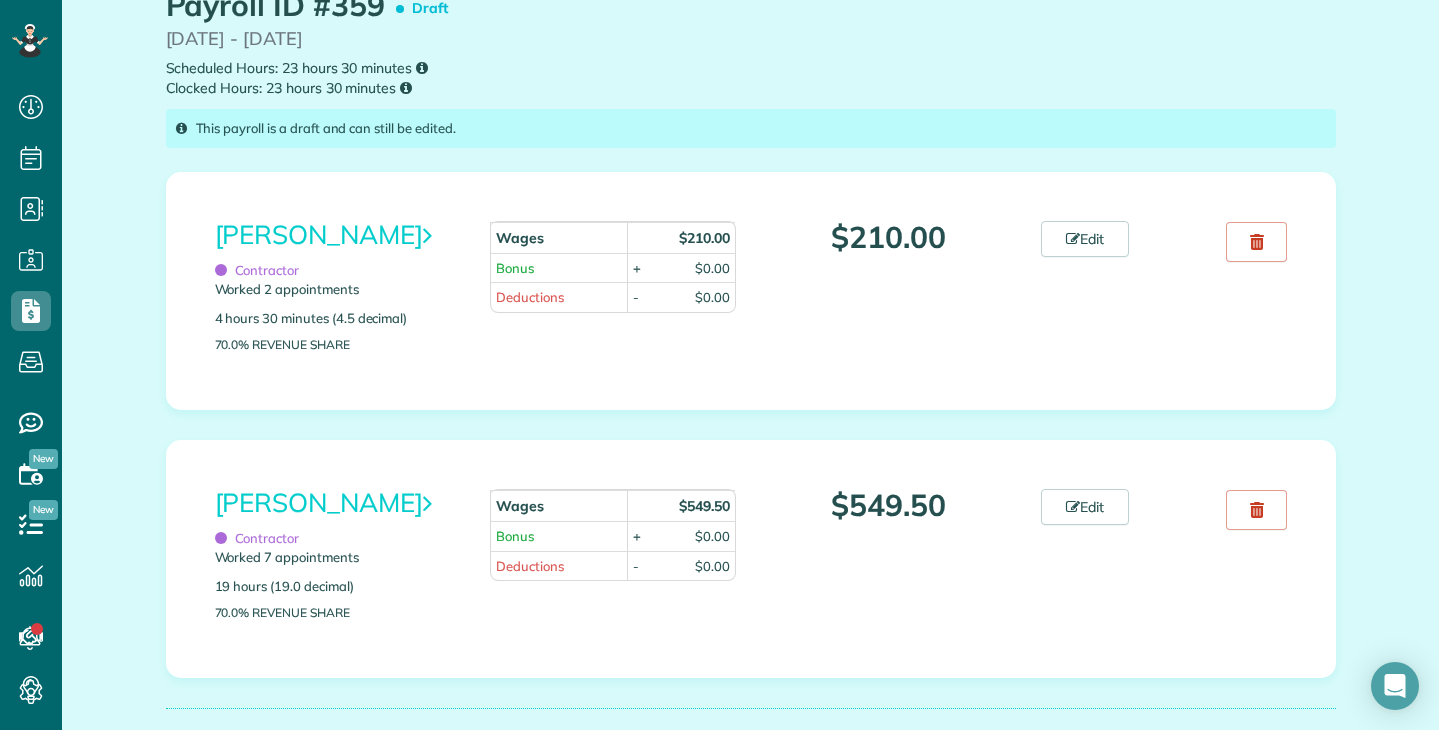 scroll, scrollTop: 0, scrollLeft: 0, axis: both 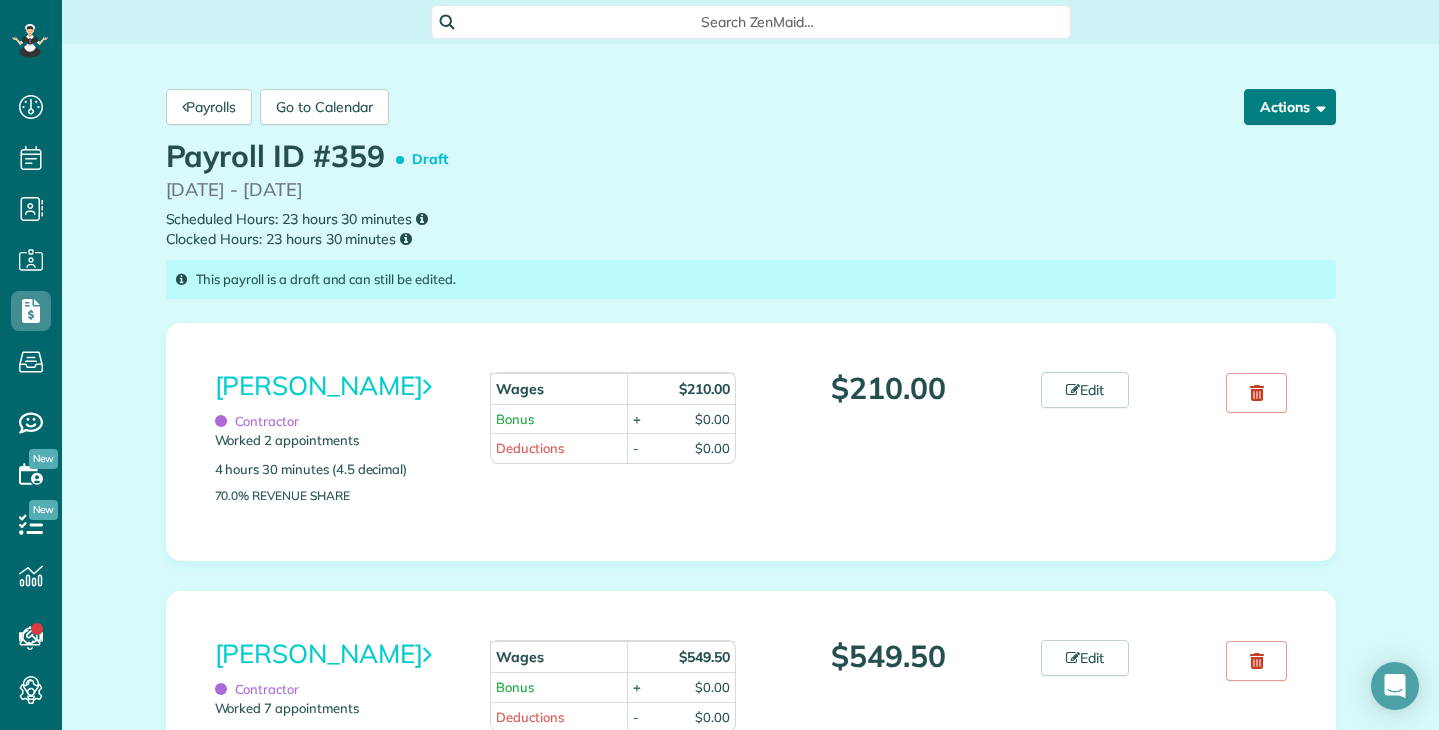 click at bounding box center [1317, 106] 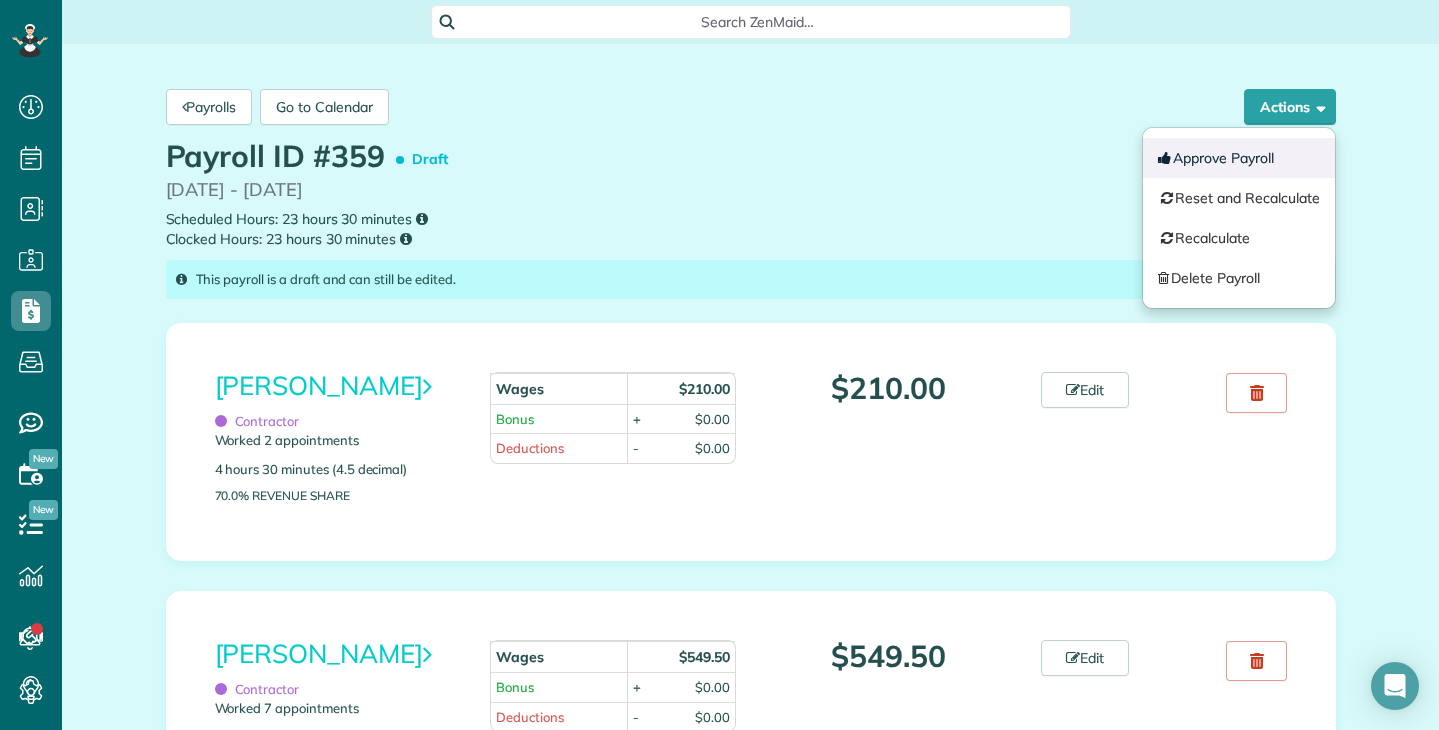 click on "Approve Payroll" at bounding box center (1239, 158) 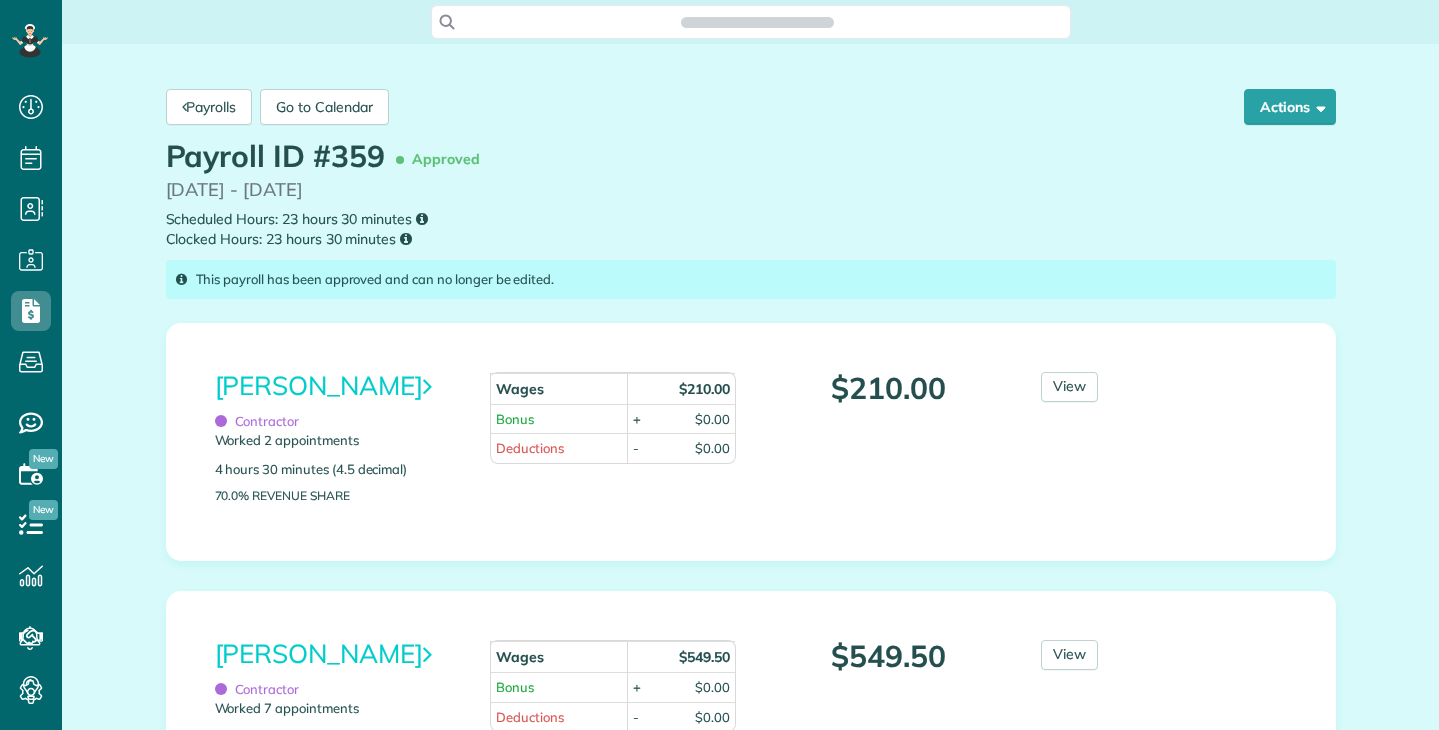 scroll, scrollTop: 0, scrollLeft: 0, axis: both 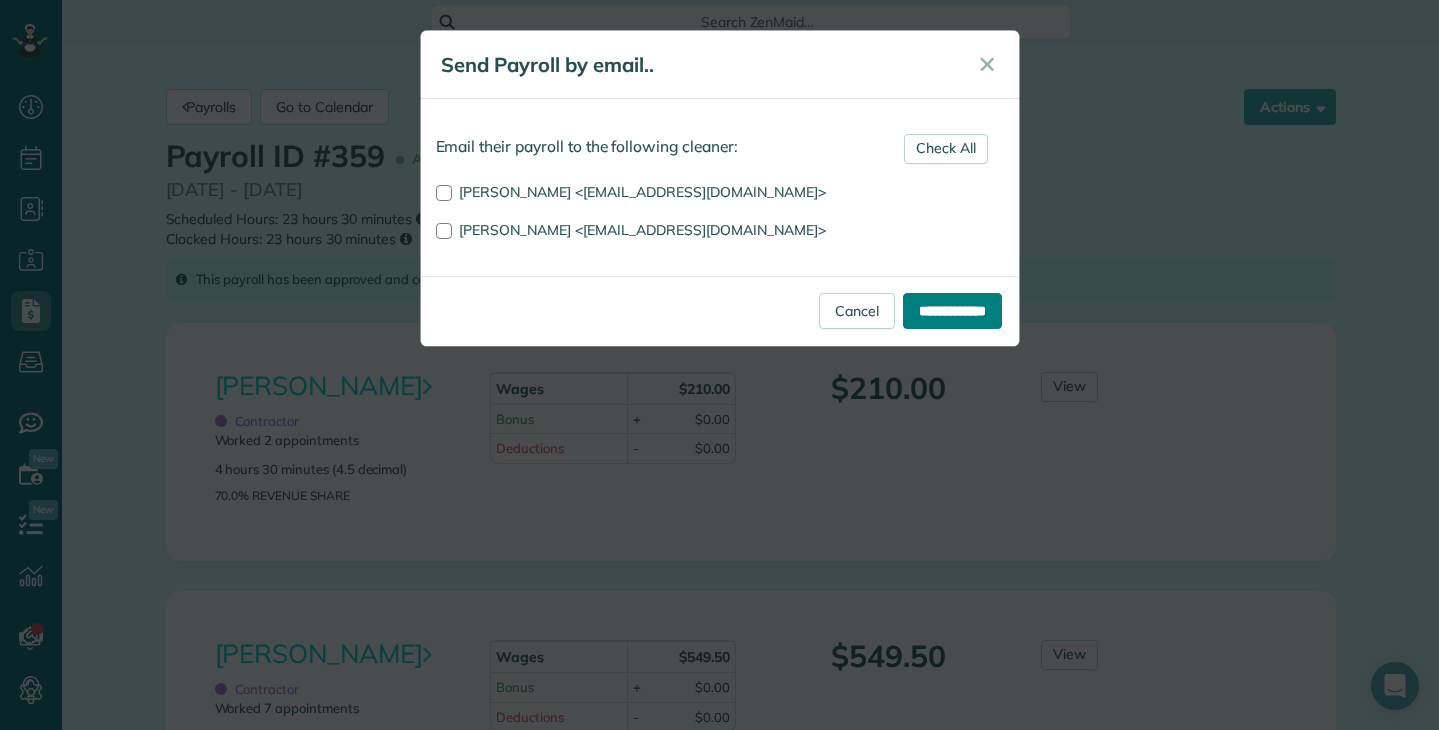 click on "**********" at bounding box center [952, 311] 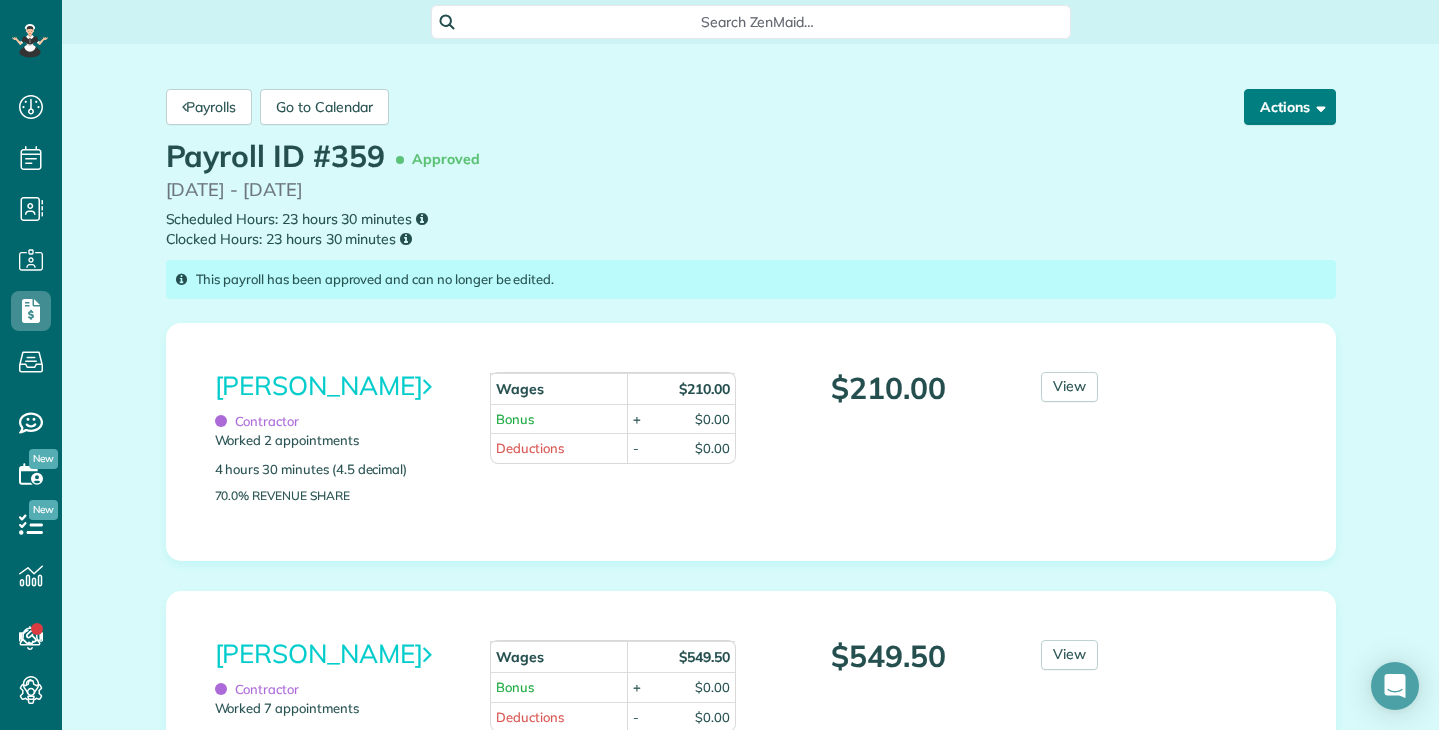 click on "Actions" at bounding box center (1290, 107) 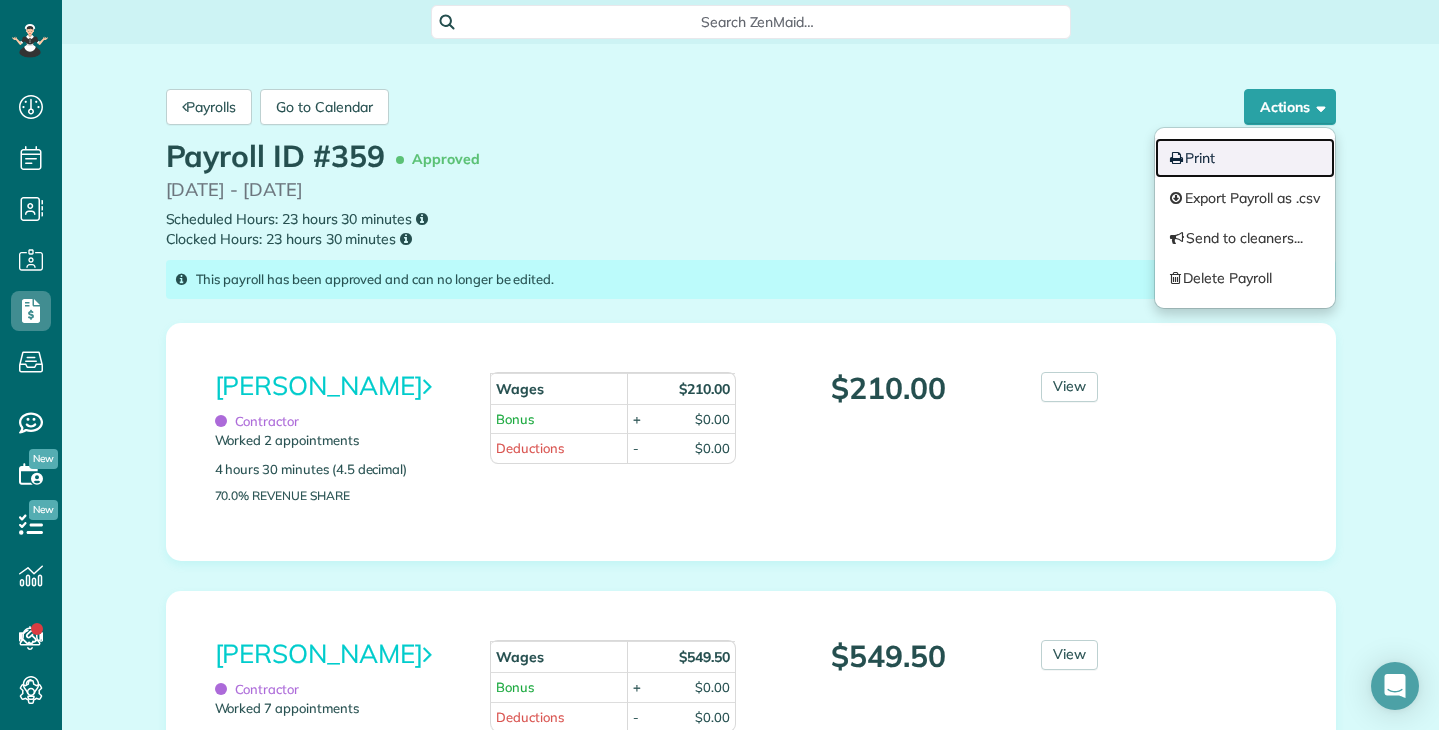 click on "Print" at bounding box center (1245, 158) 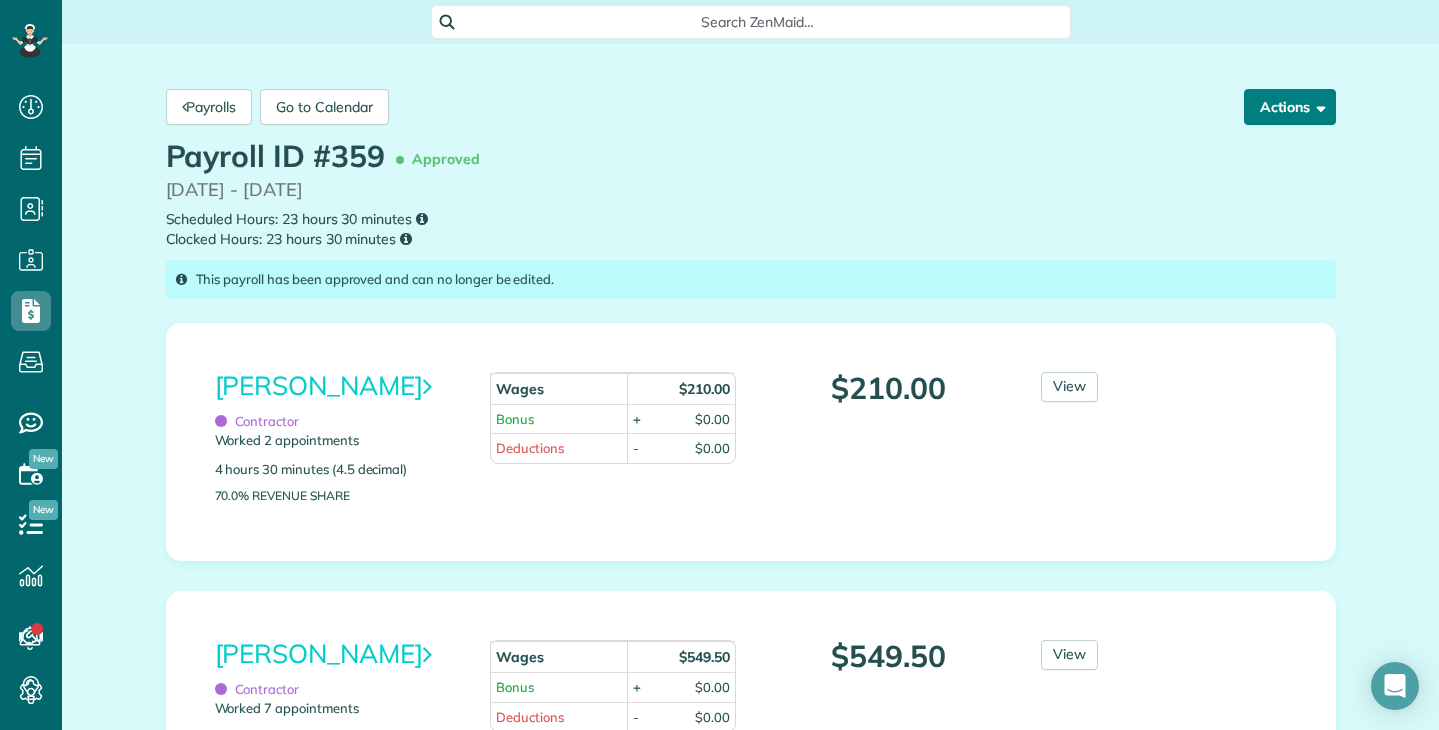 click on "Actions" at bounding box center [1290, 107] 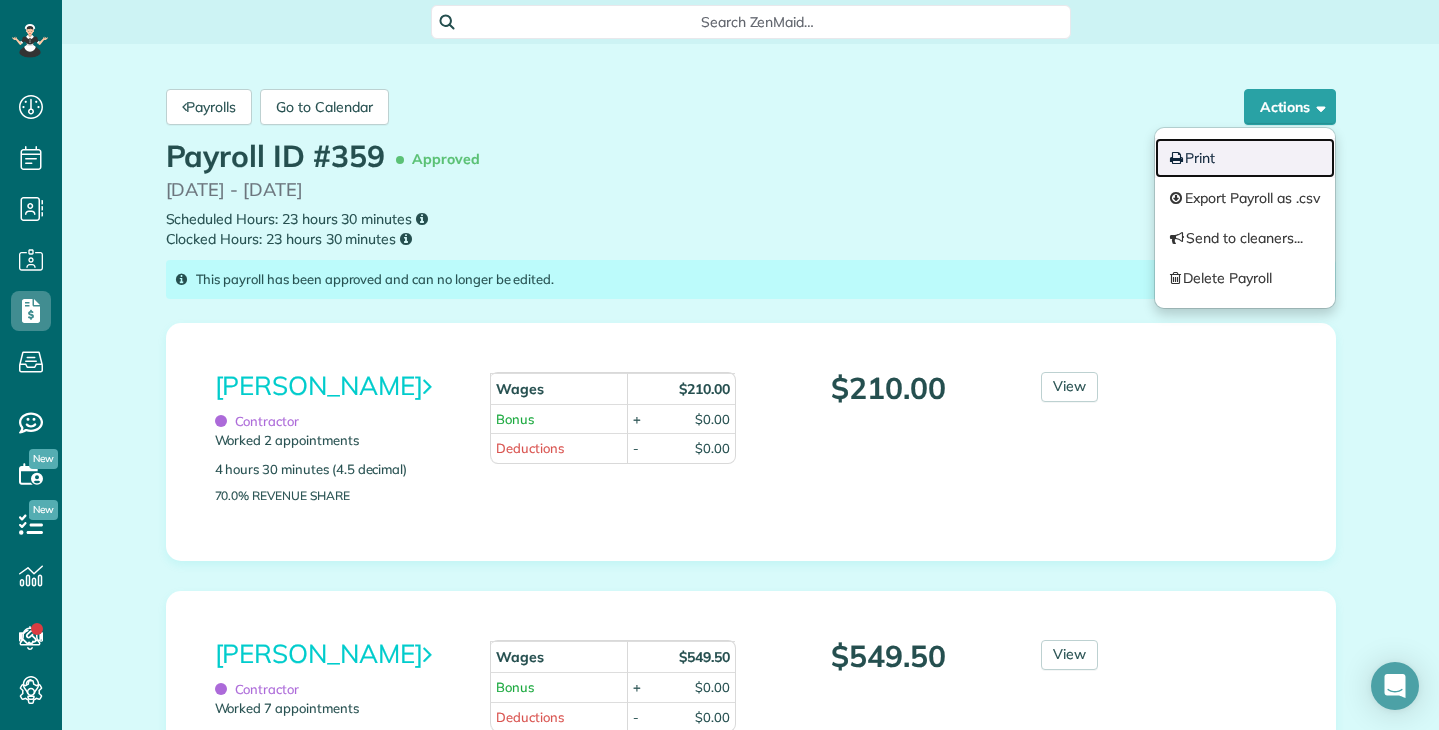 click on "Print" at bounding box center (1245, 158) 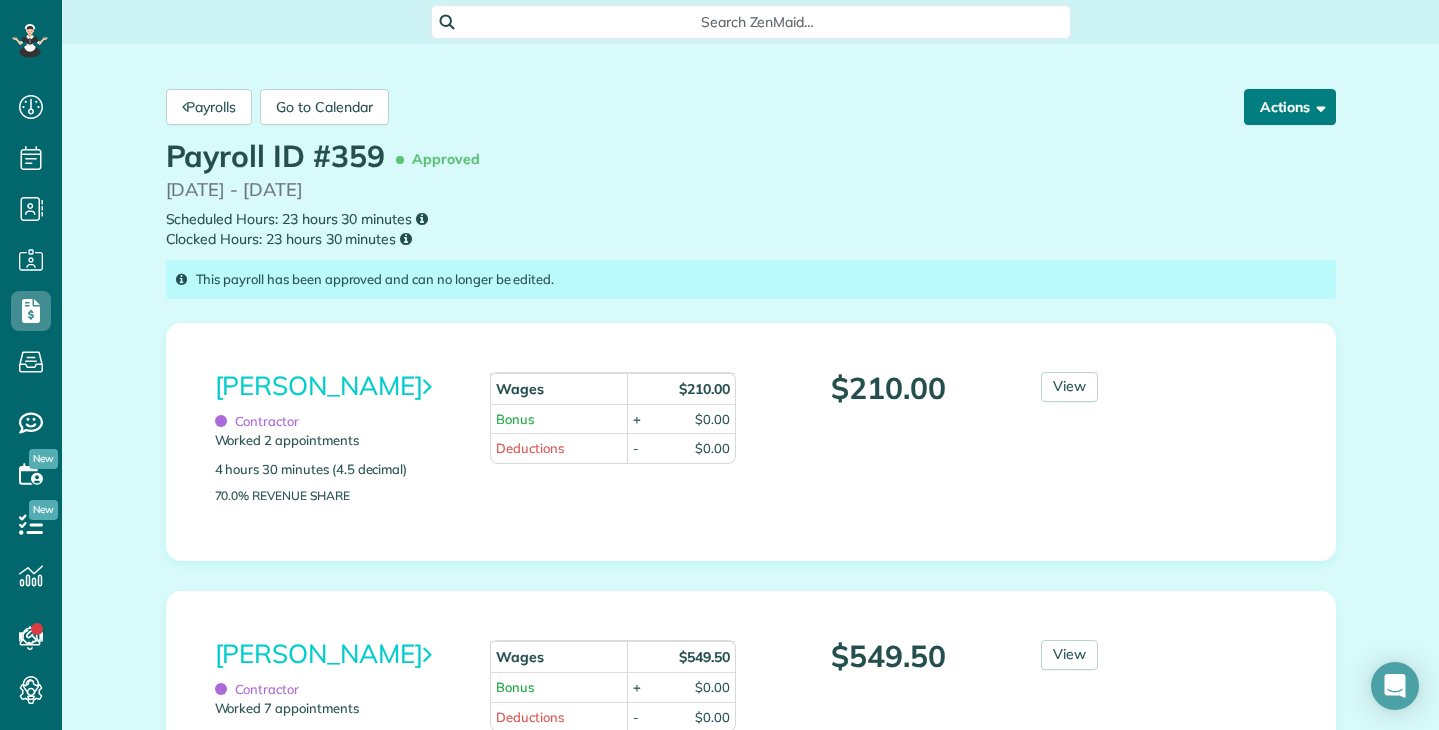 click at bounding box center [1317, 106] 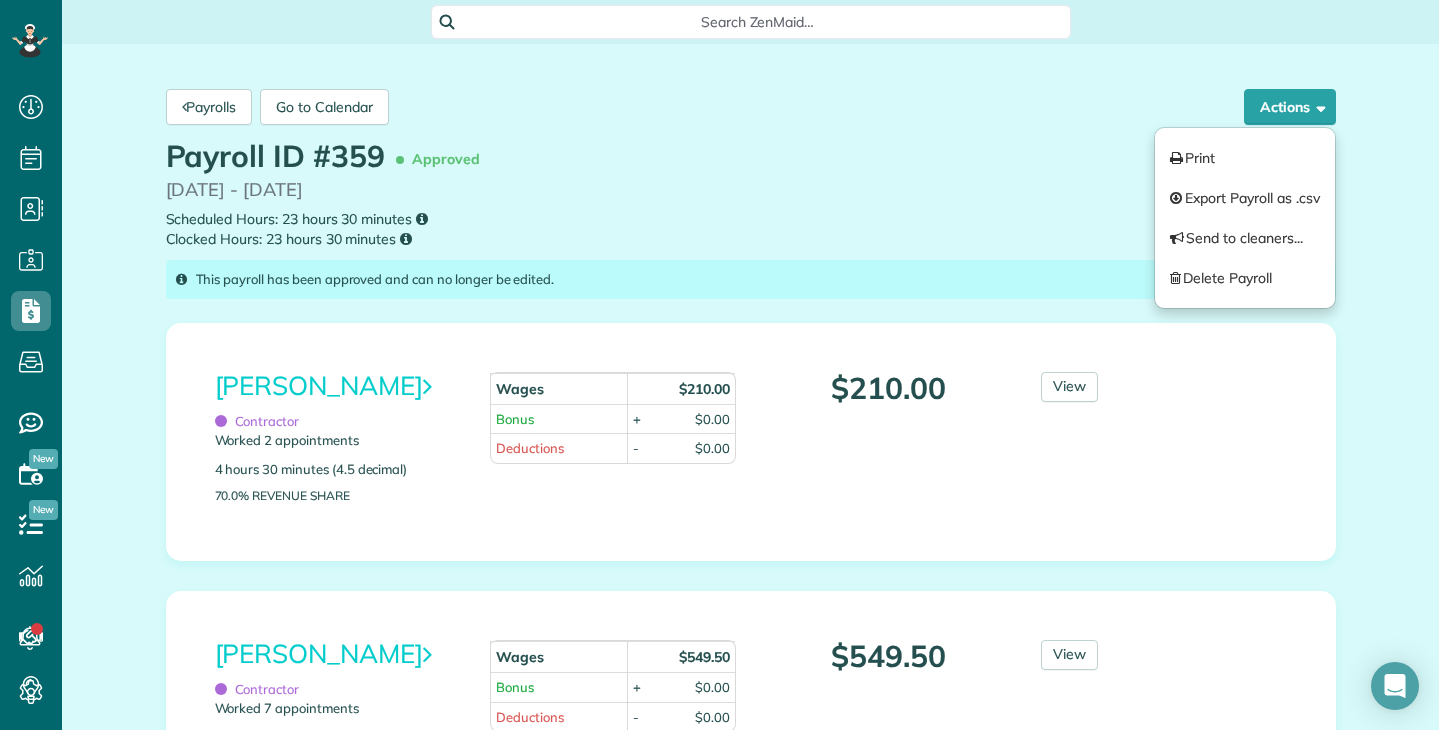 click on "Payrolls
Go to Calendar
Actions
Print
Export Payroll as .csv
Send to cleaners...
Delete Payroll" at bounding box center (751, 107) 